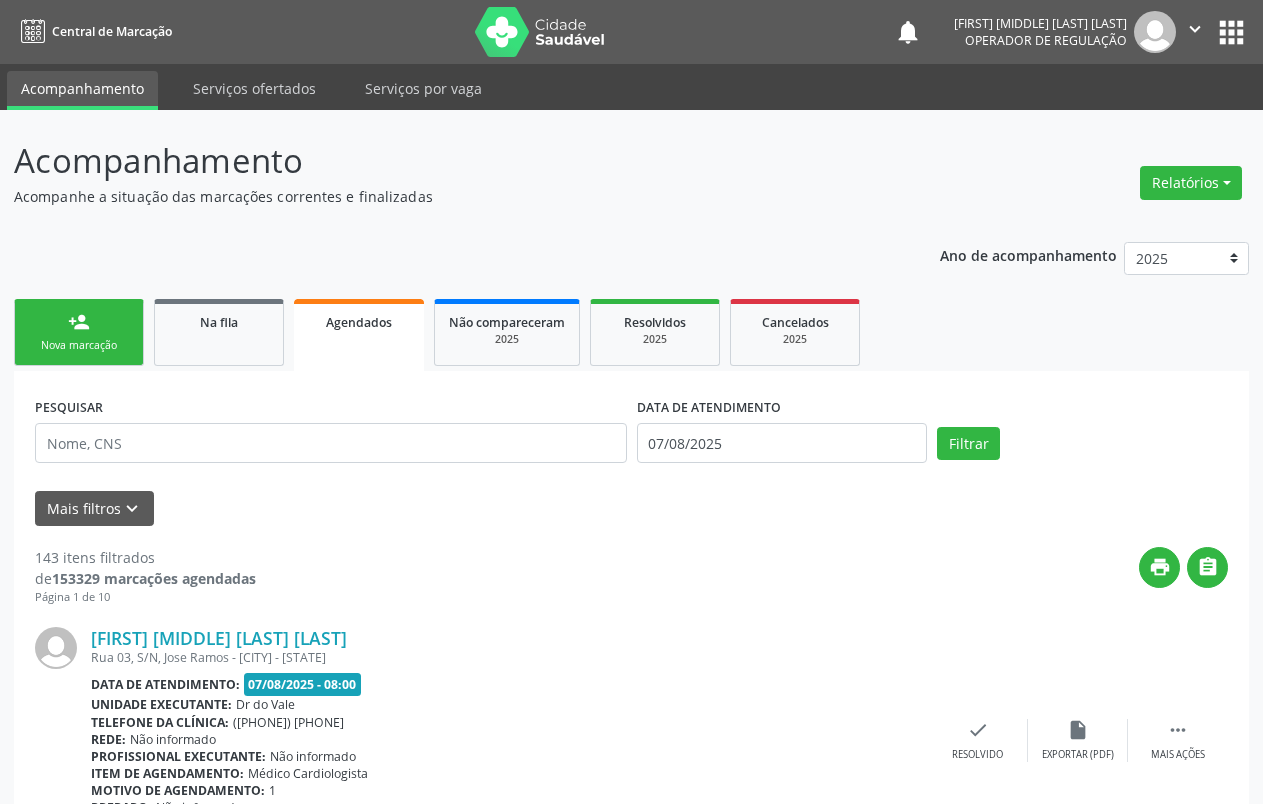 scroll, scrollTop: 0, scrollLeft: 0, axis: both 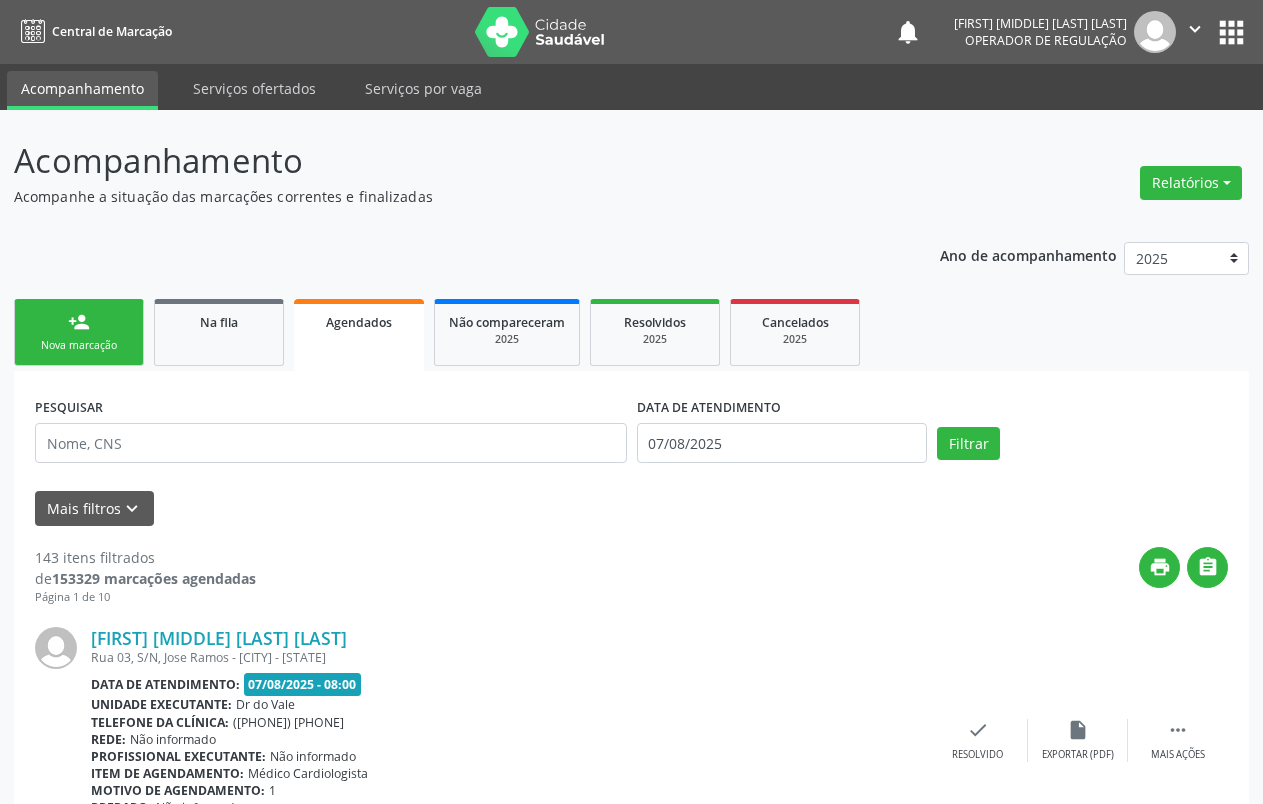 click on "person_add
Nova marcação" at bounding box center [79, 332] 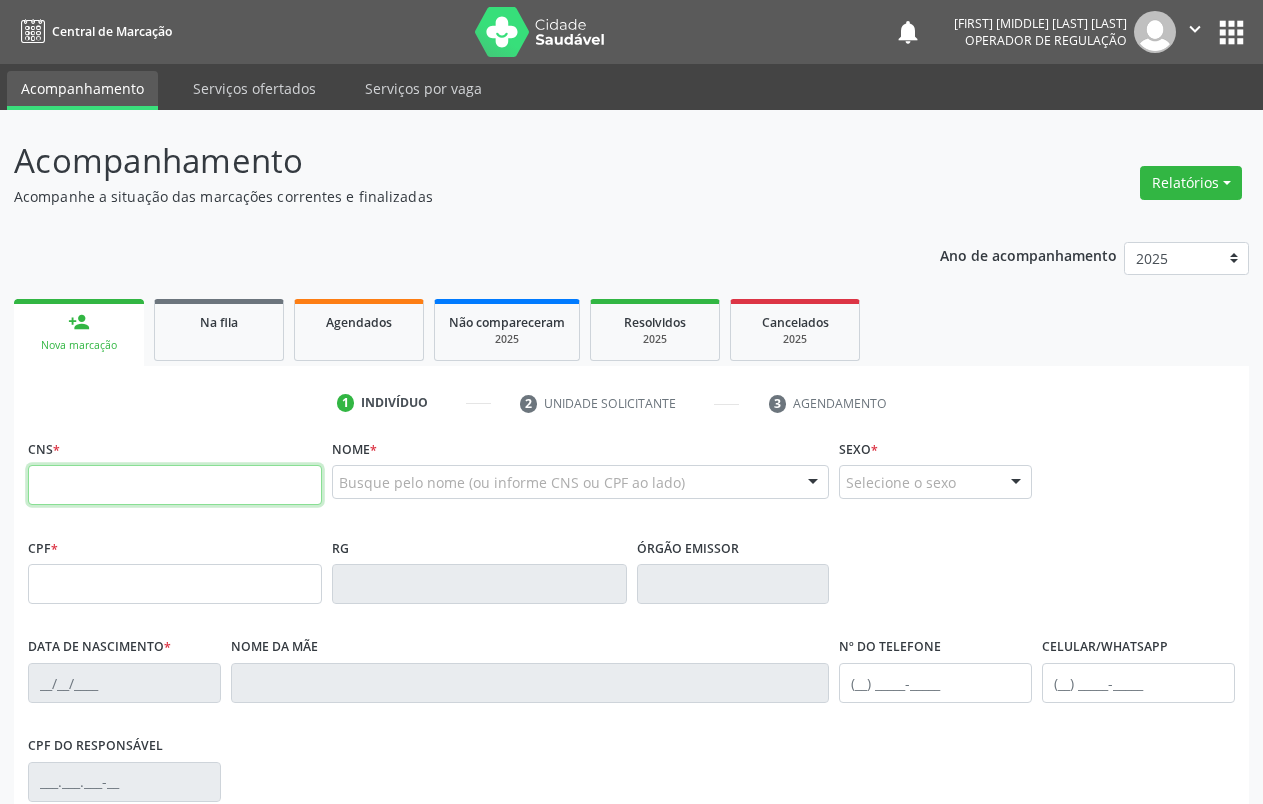 click at bounding box center (175, 485) 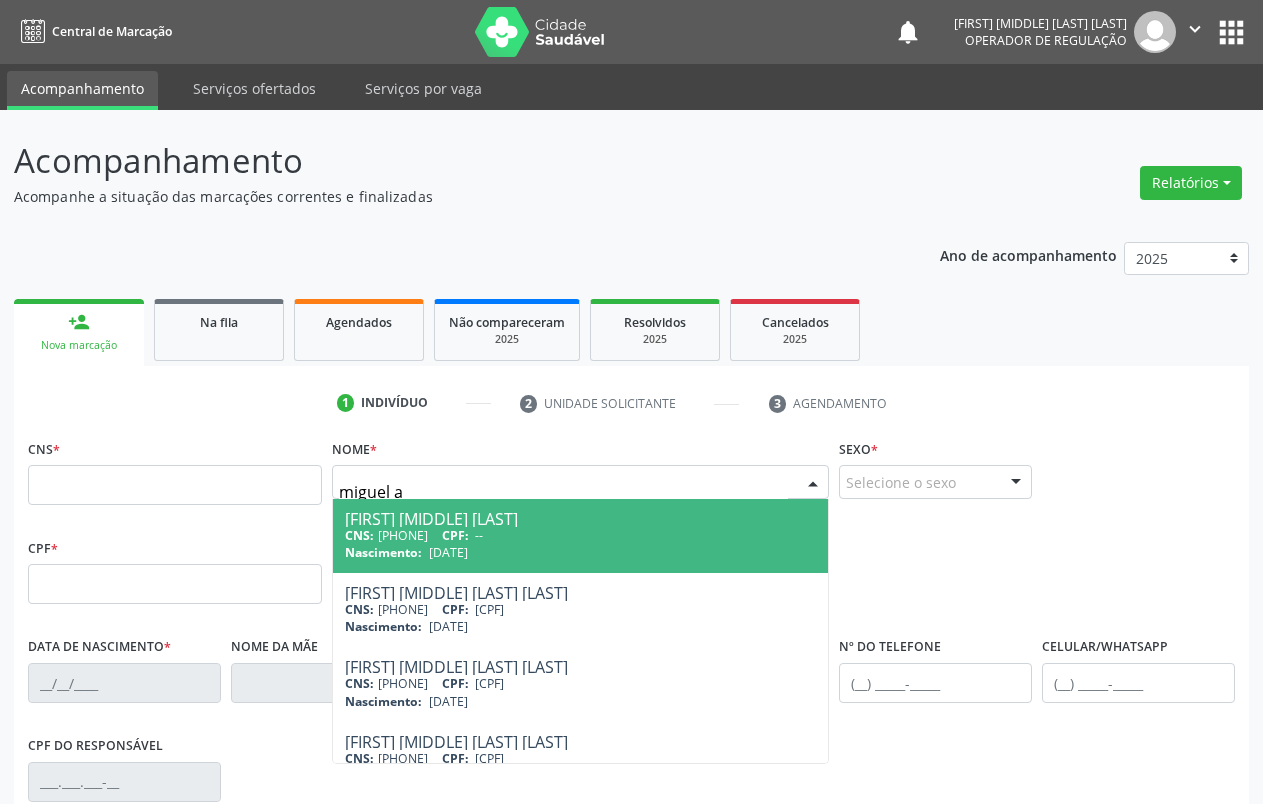 type on "miguel a" 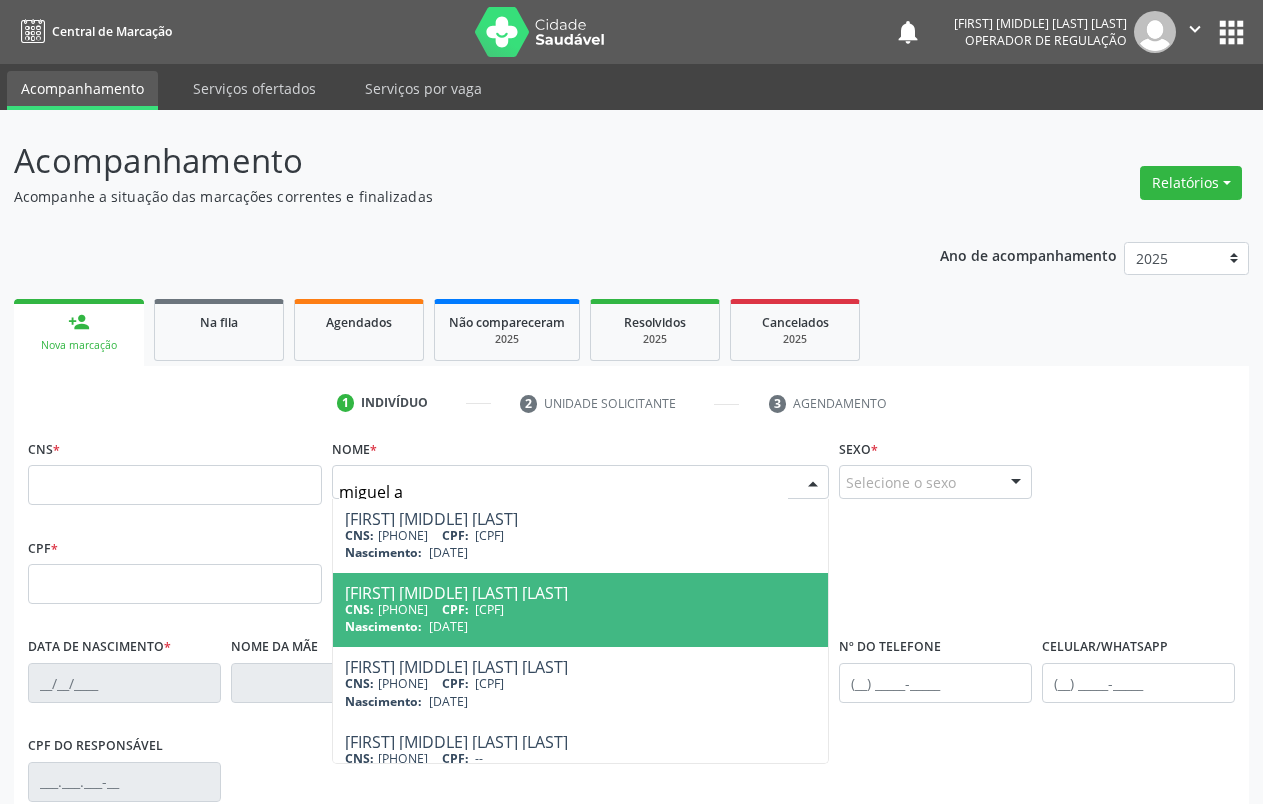 click on "[FIRST] [MIDDLE] [LAST] [LAST]" at bounding box center (580, 593) 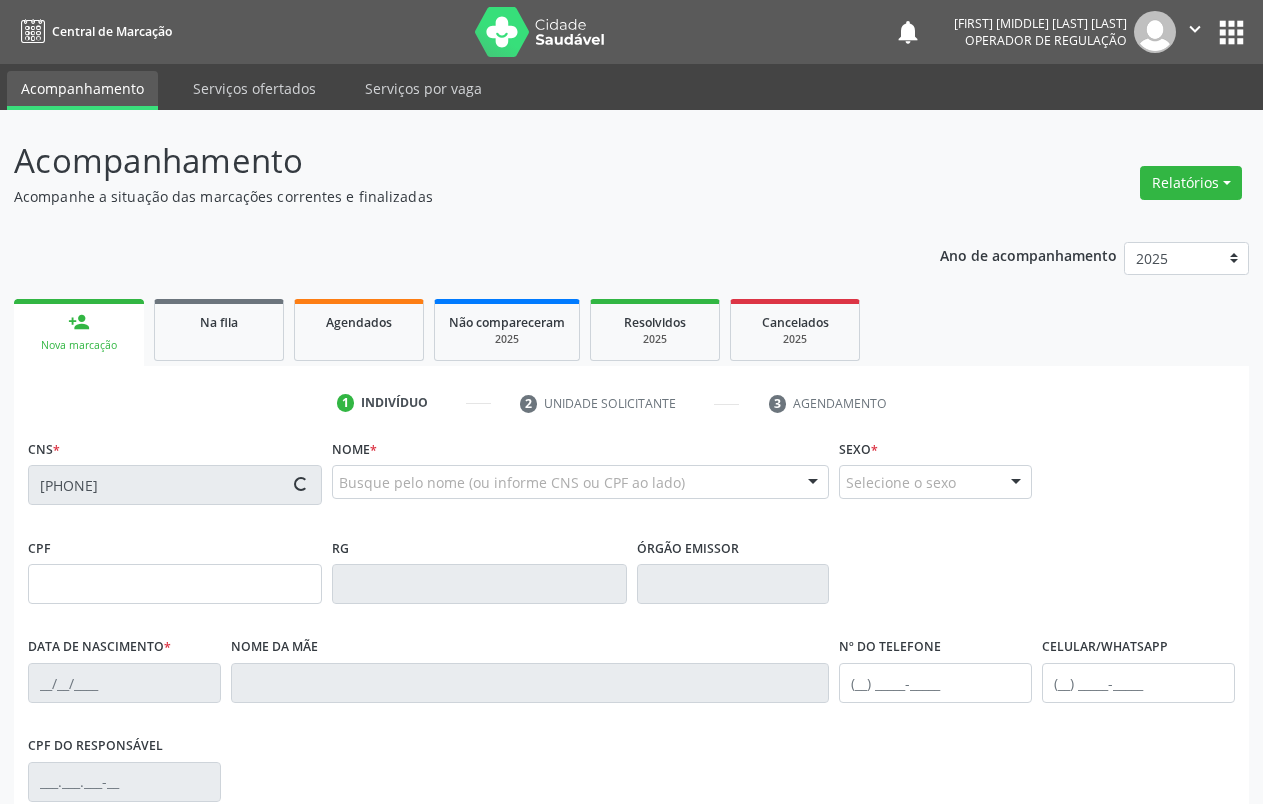 type on "[CPF]" 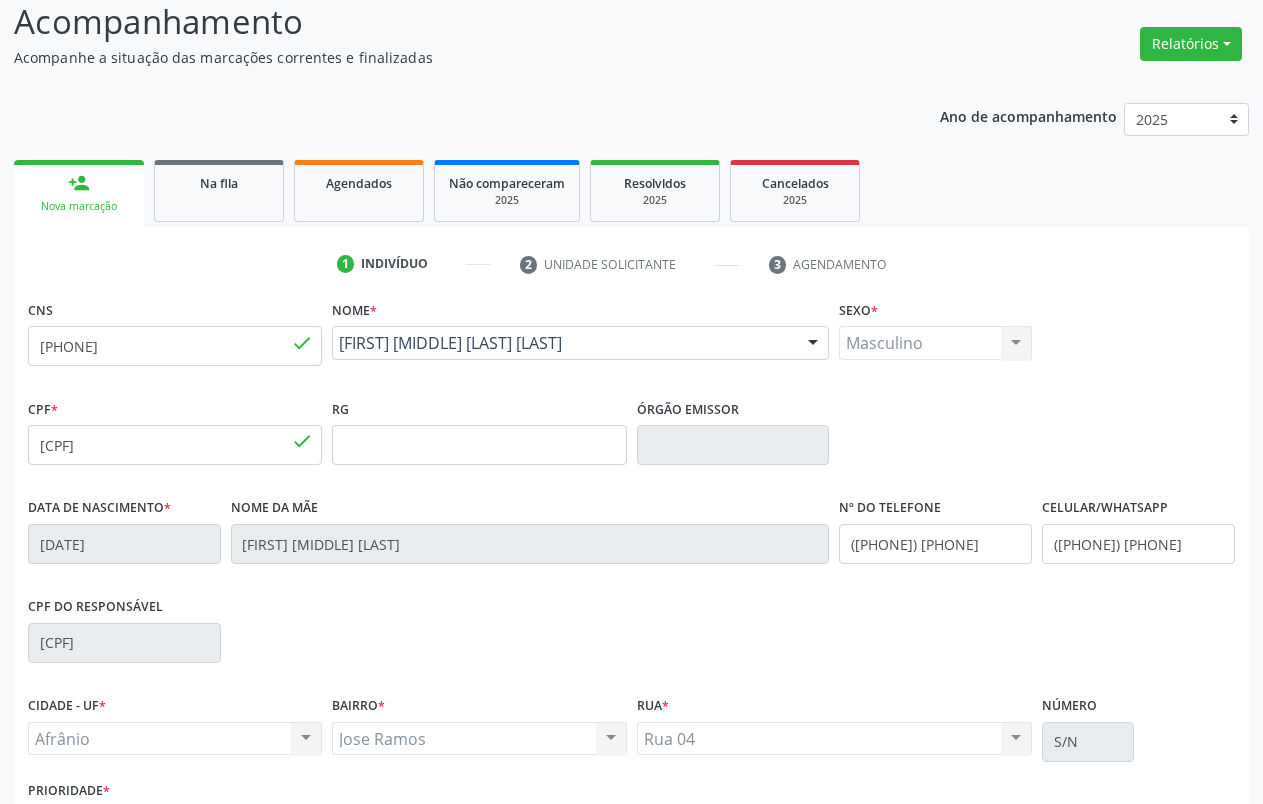 scroll, scrollTop: 280, scrollLeft: 0, axis: vertical 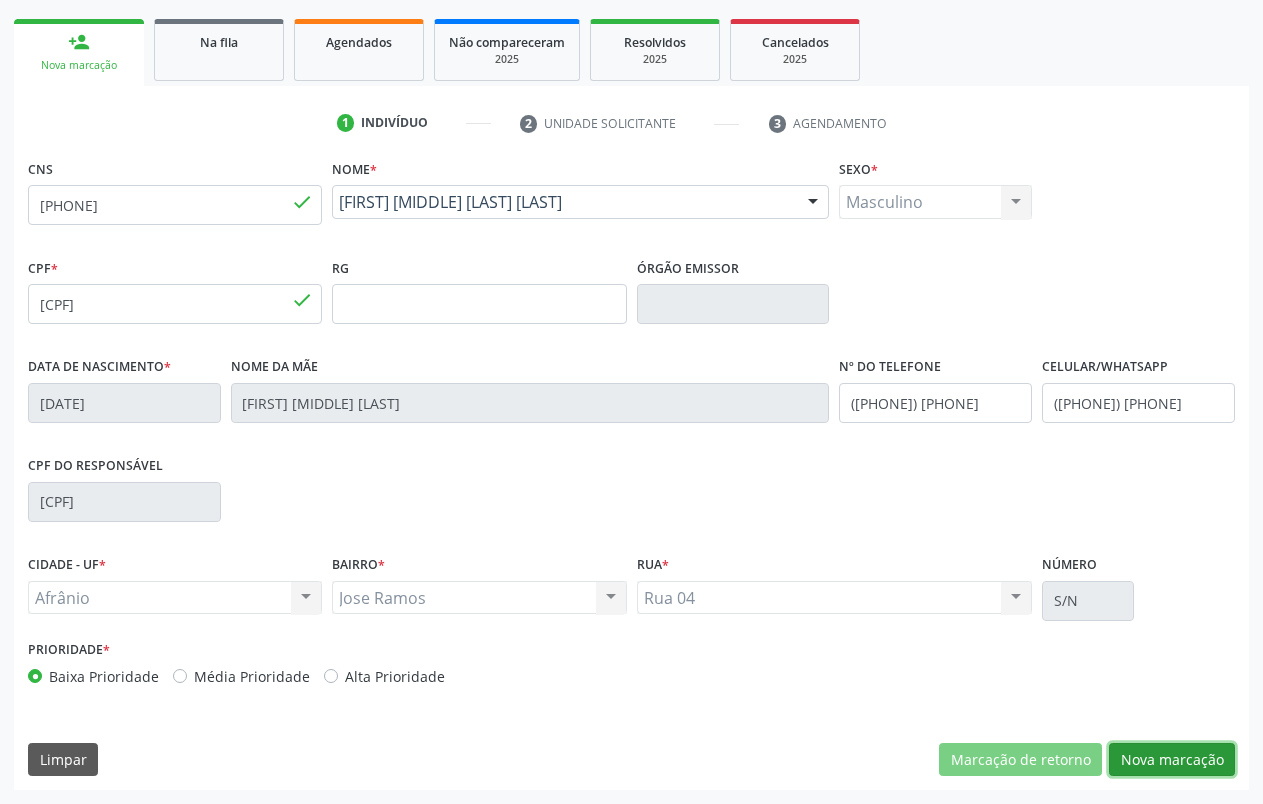 click on "Nova marcação" at bounding box center (1172, 760) 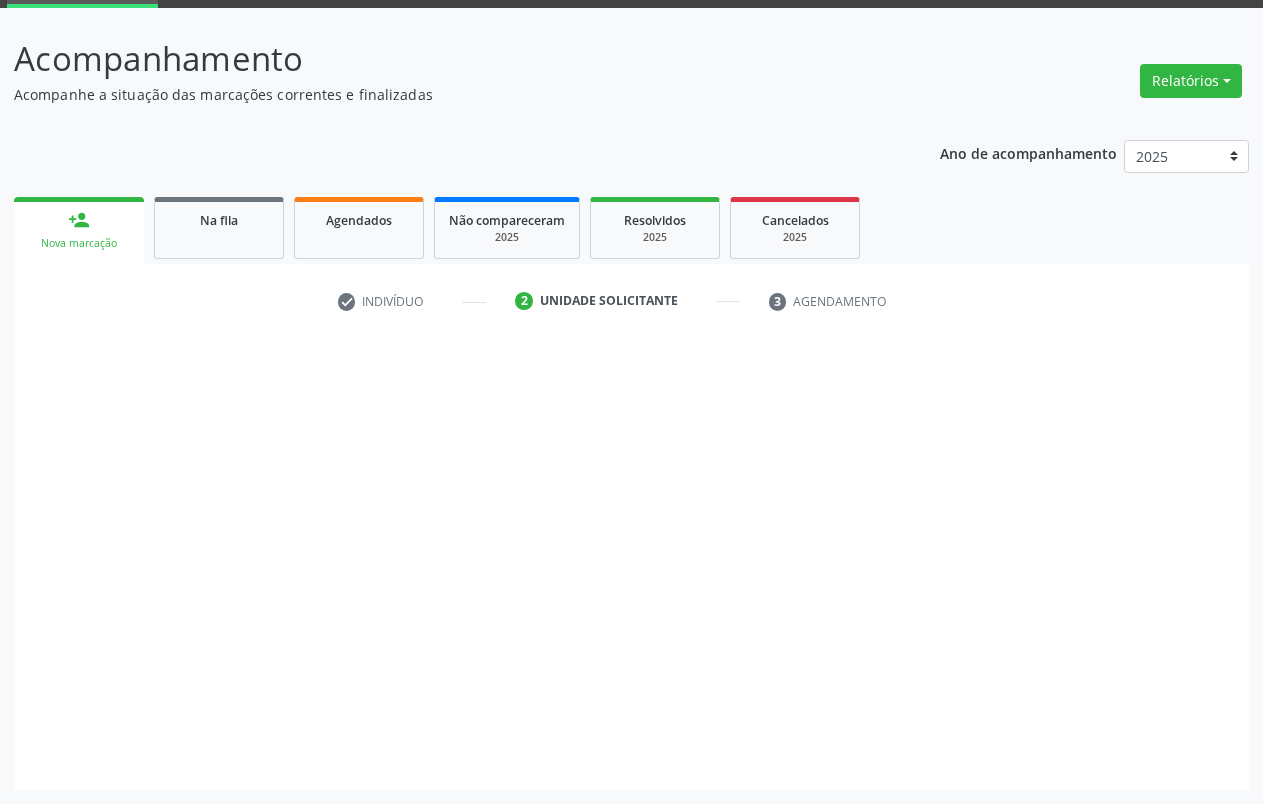 scroll, scrollTop: 102, scrollLeft: 0, axis: vertical 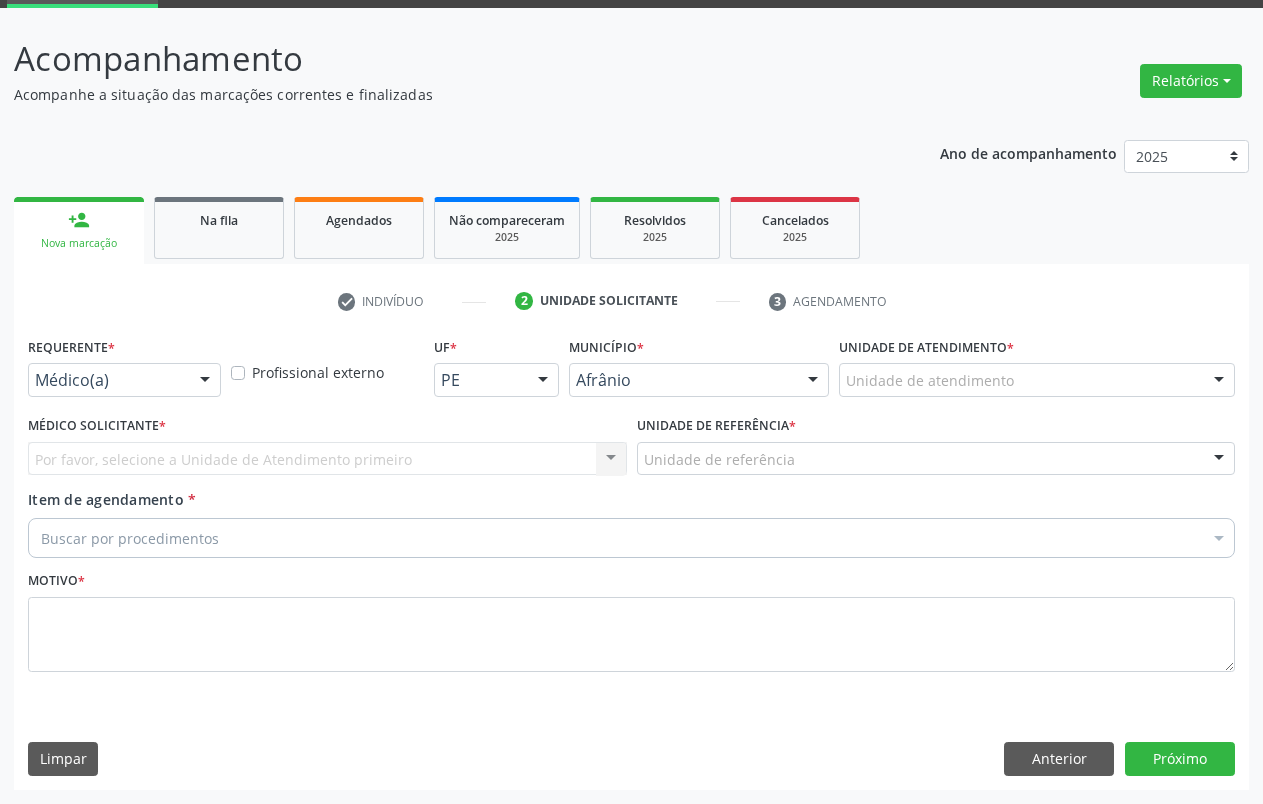 click on "Unidade de atendimento" at bounding box center [1037, 380] 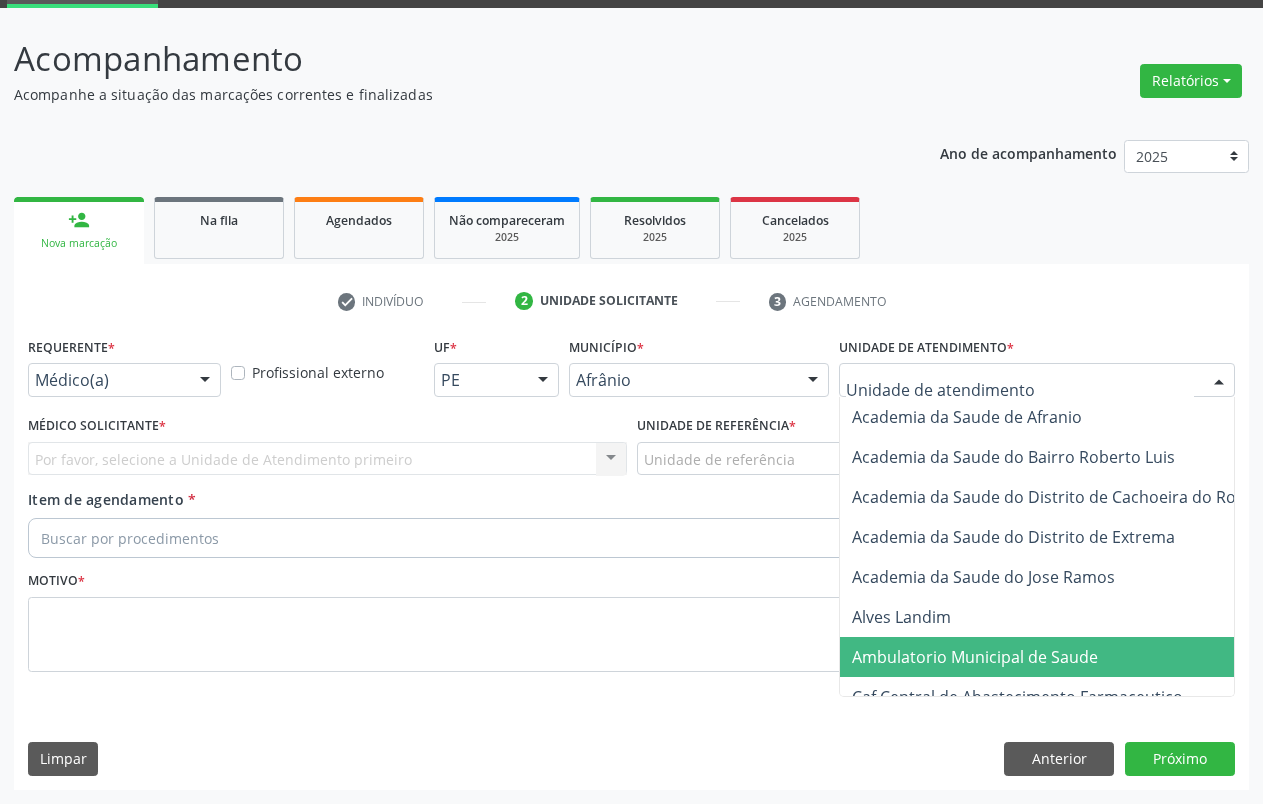 click on "Ambulatorio Municipal de Saude" at bounding box center (975, 657) 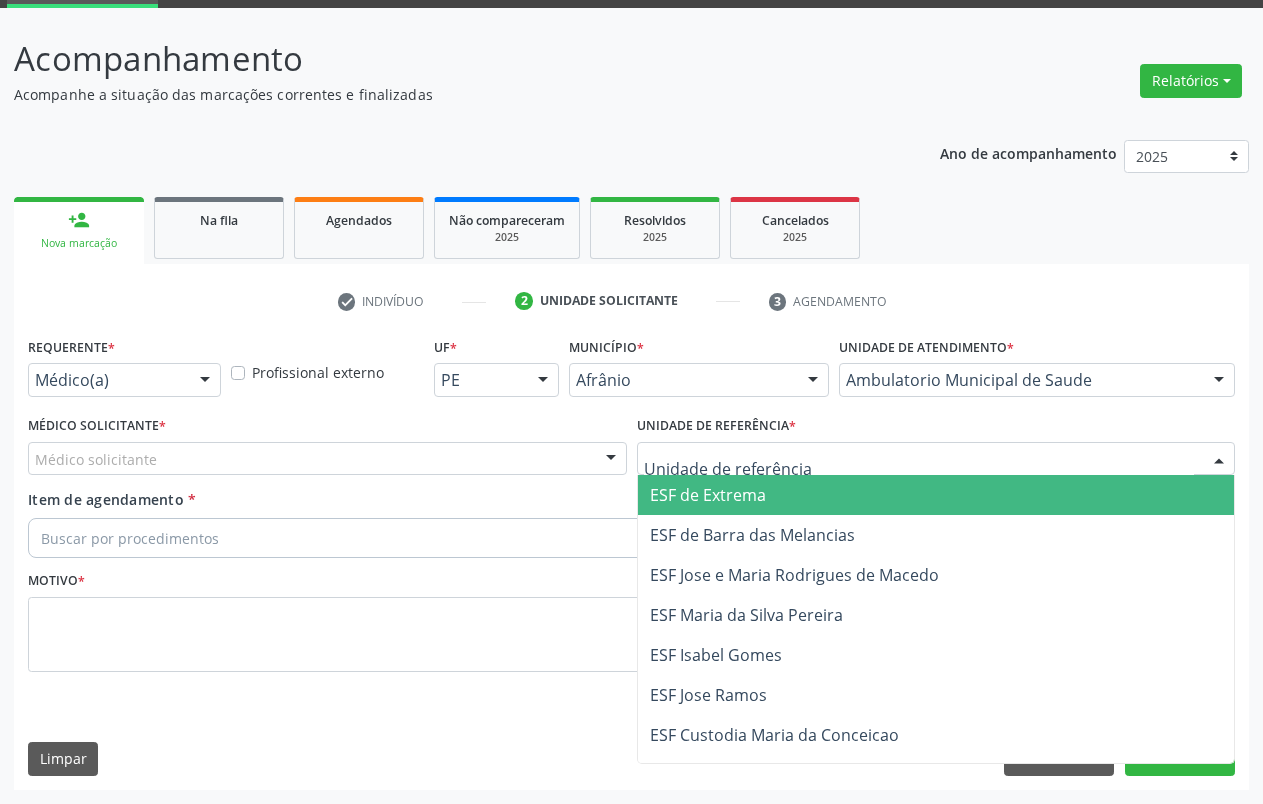 click on "ESF de Extrema" at bounding box center (936, 495) 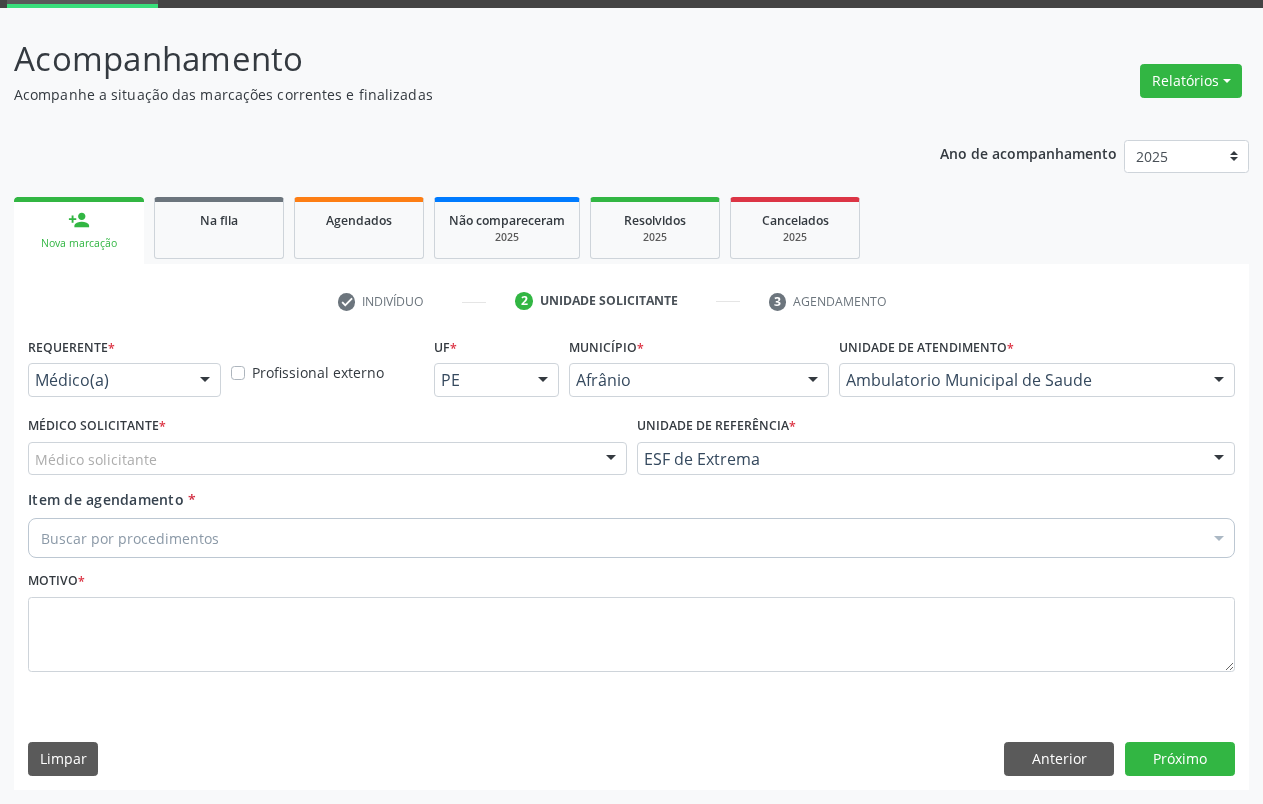 click at bounding box center (611, 460) 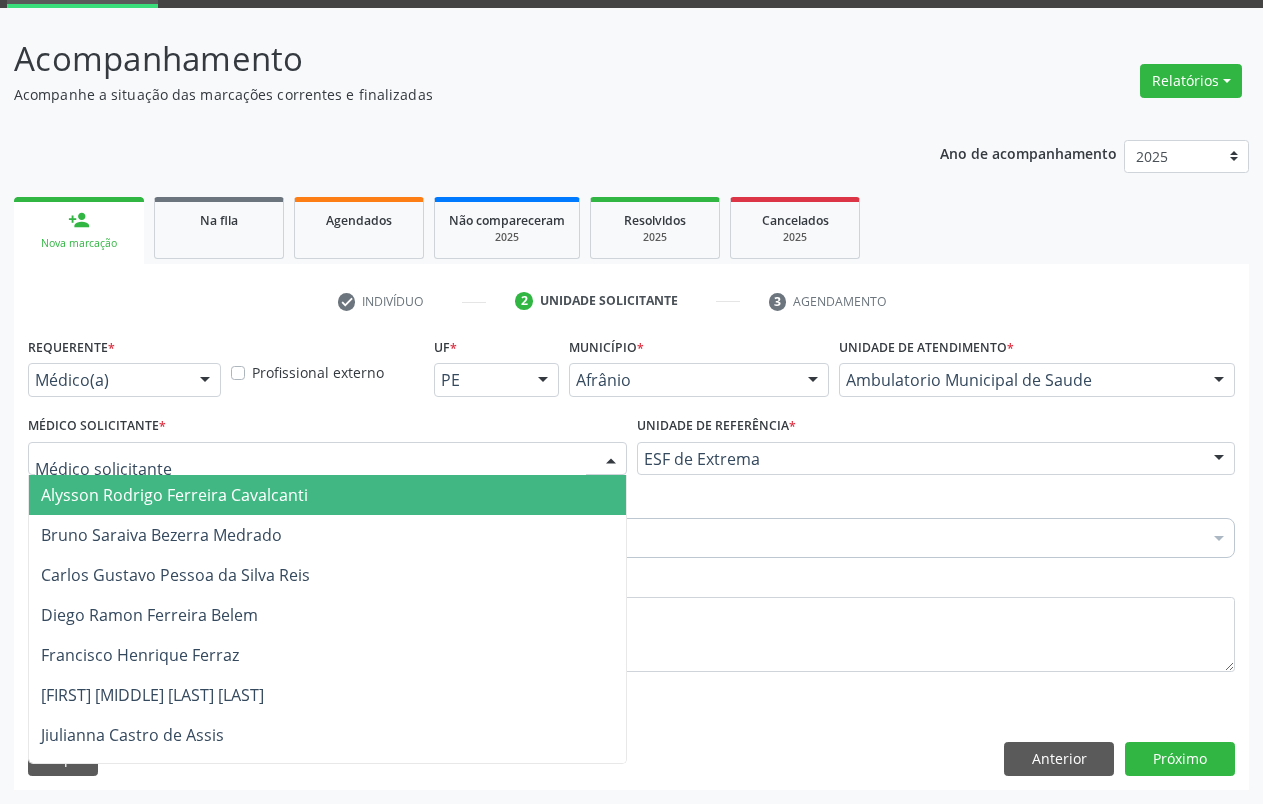 click on "Alysson Rodrigo Ferreira Cavalcanti" at bounding box center [327, 495] 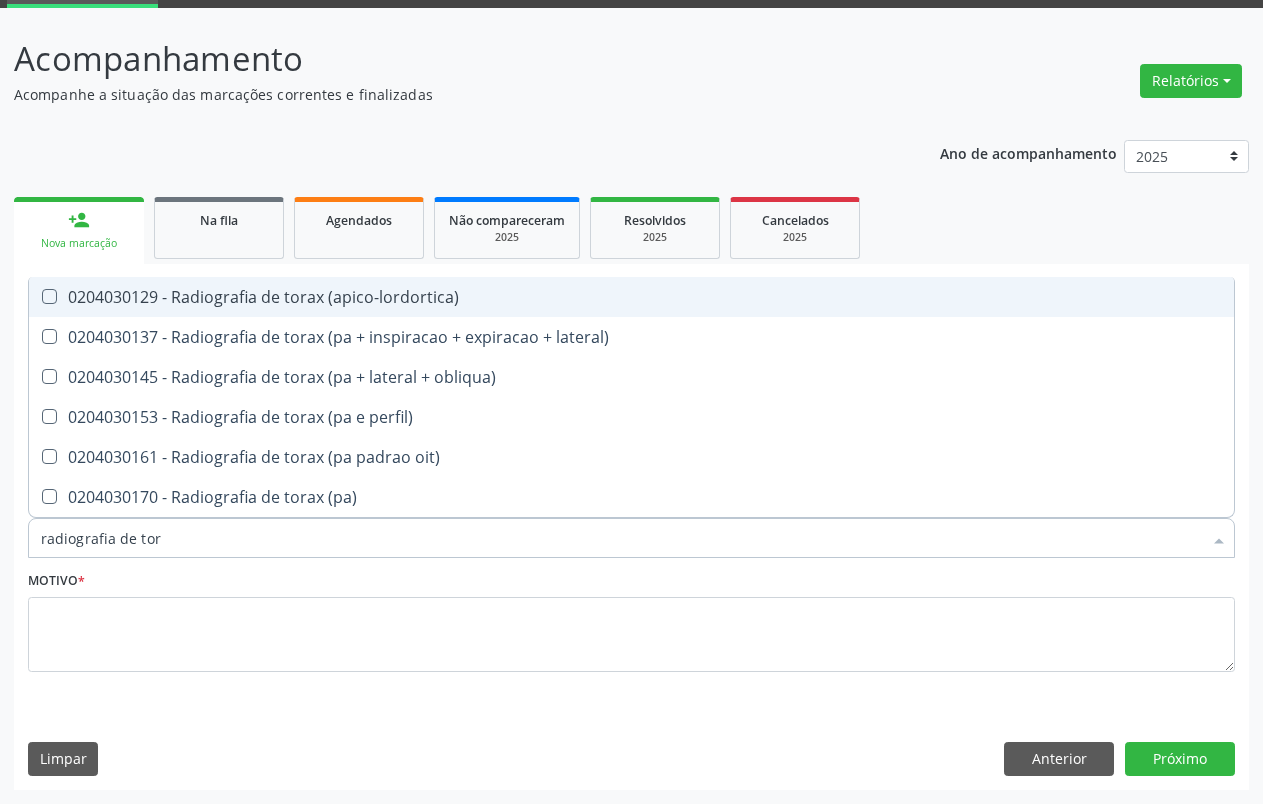 type on "radiografia de tora" 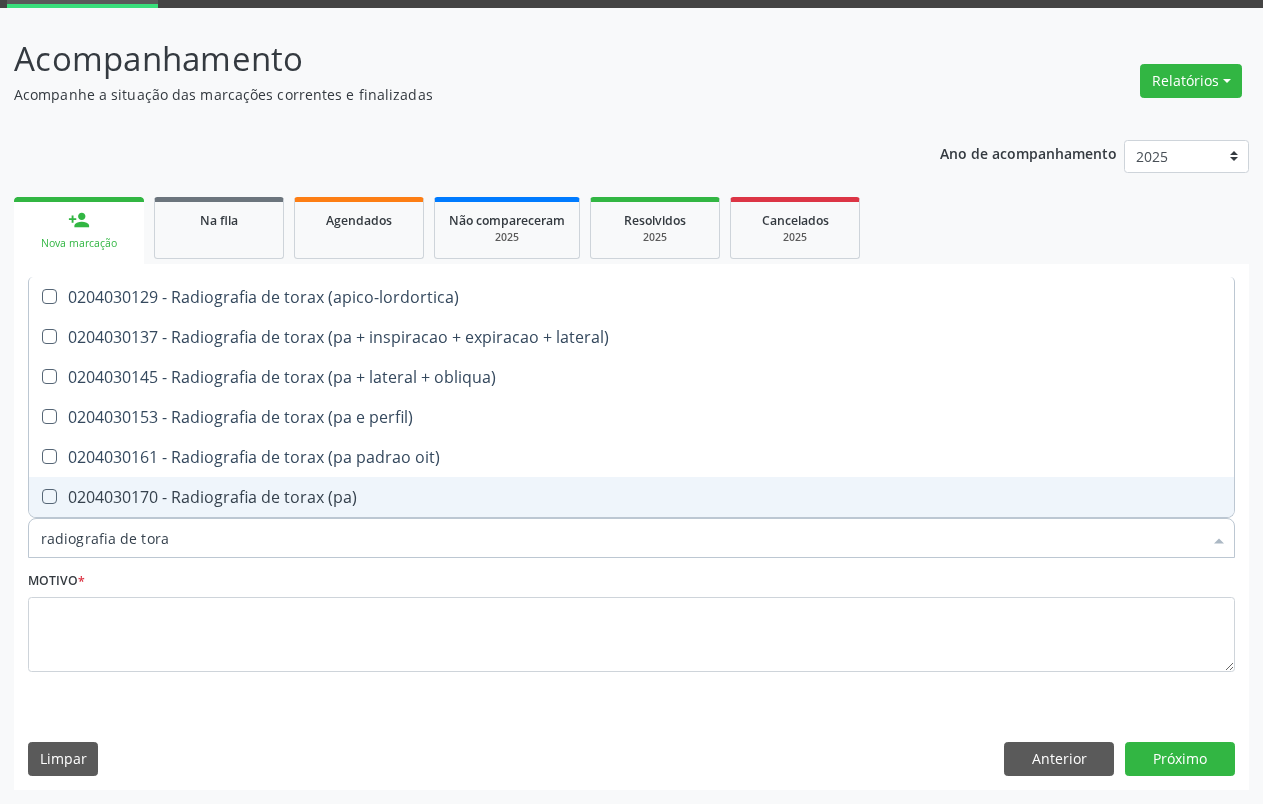 click on "0204030170 - Radiografia de torax (pa)" at bounding box center (631, 497) 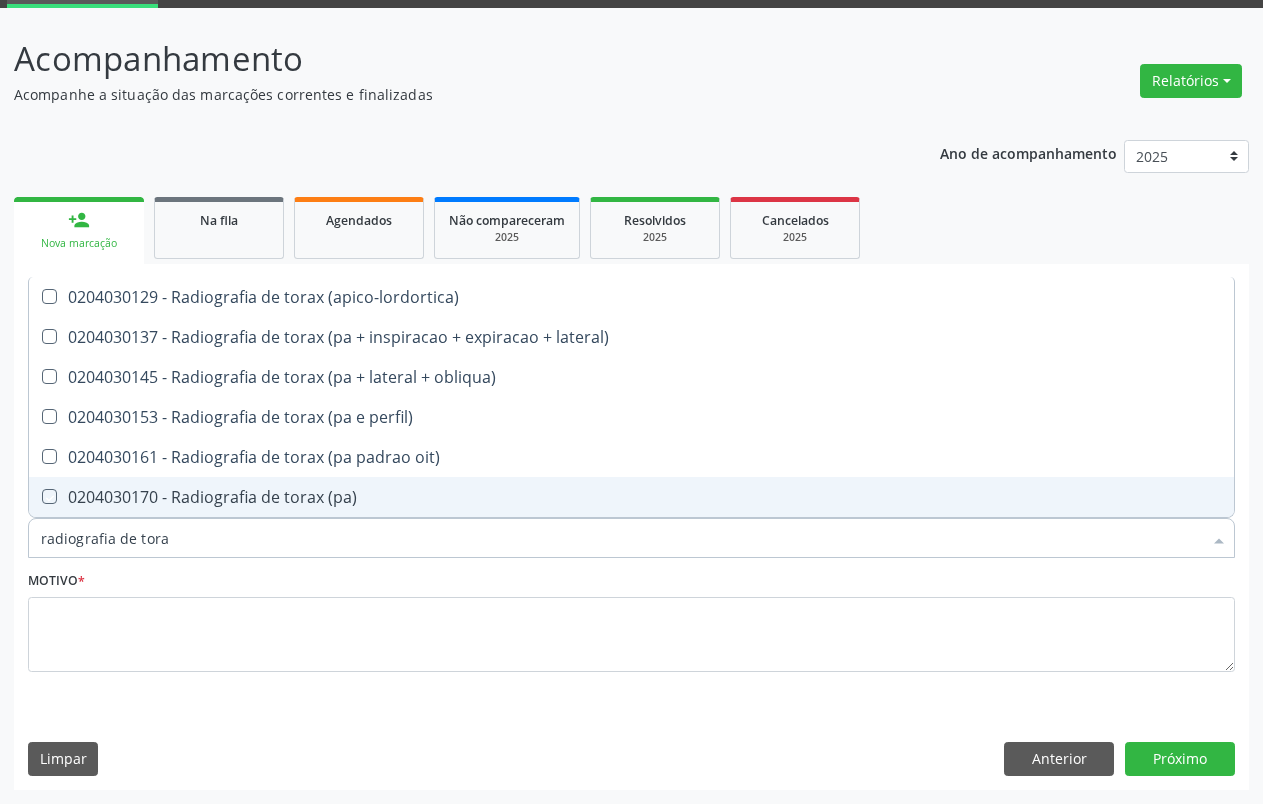 checkbox on "true" 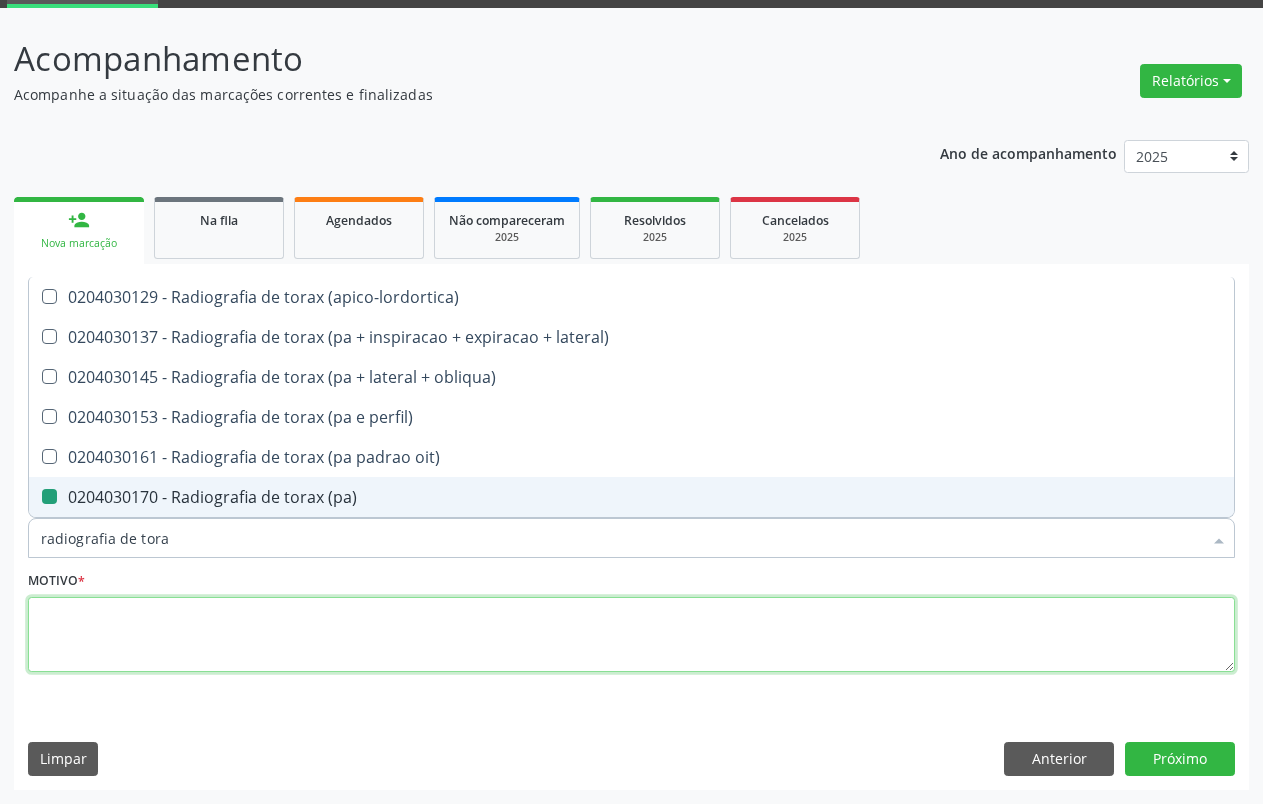 click at bounding box center [631, 635] 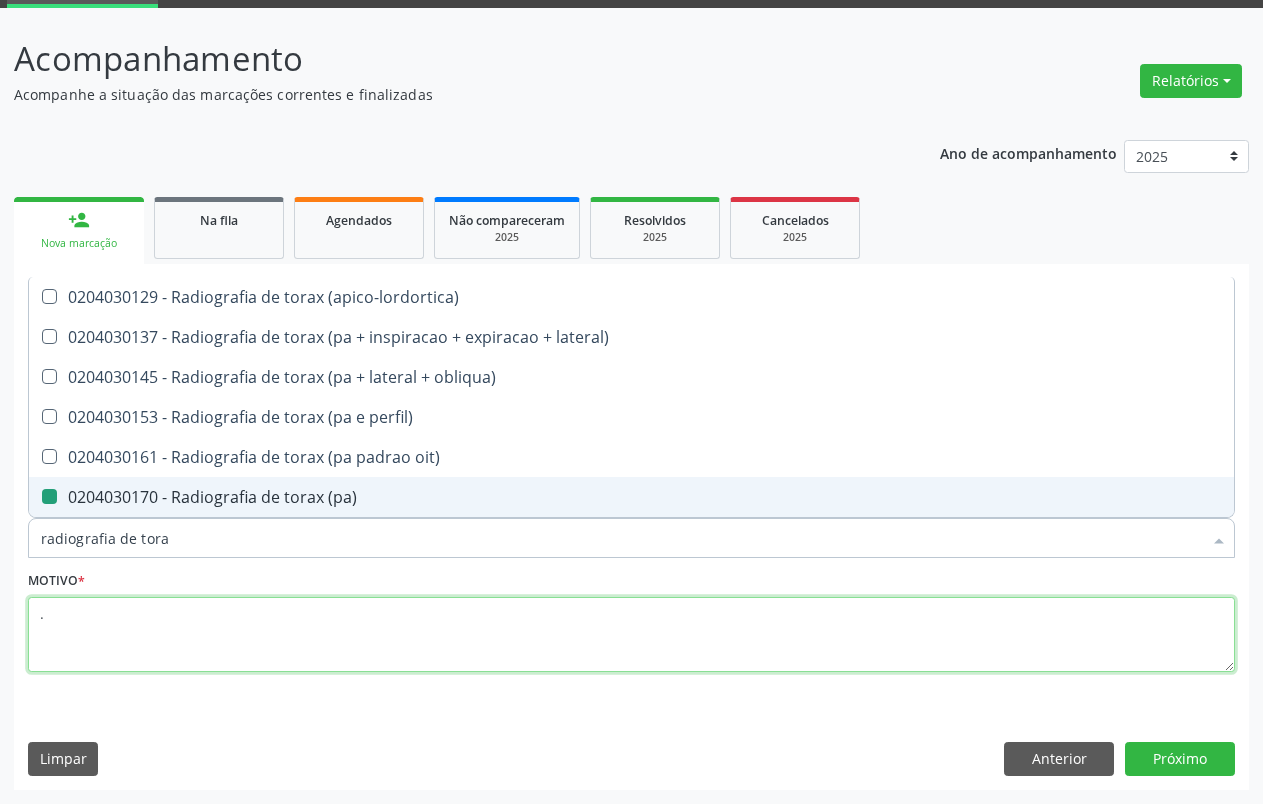 checkbox on "true" 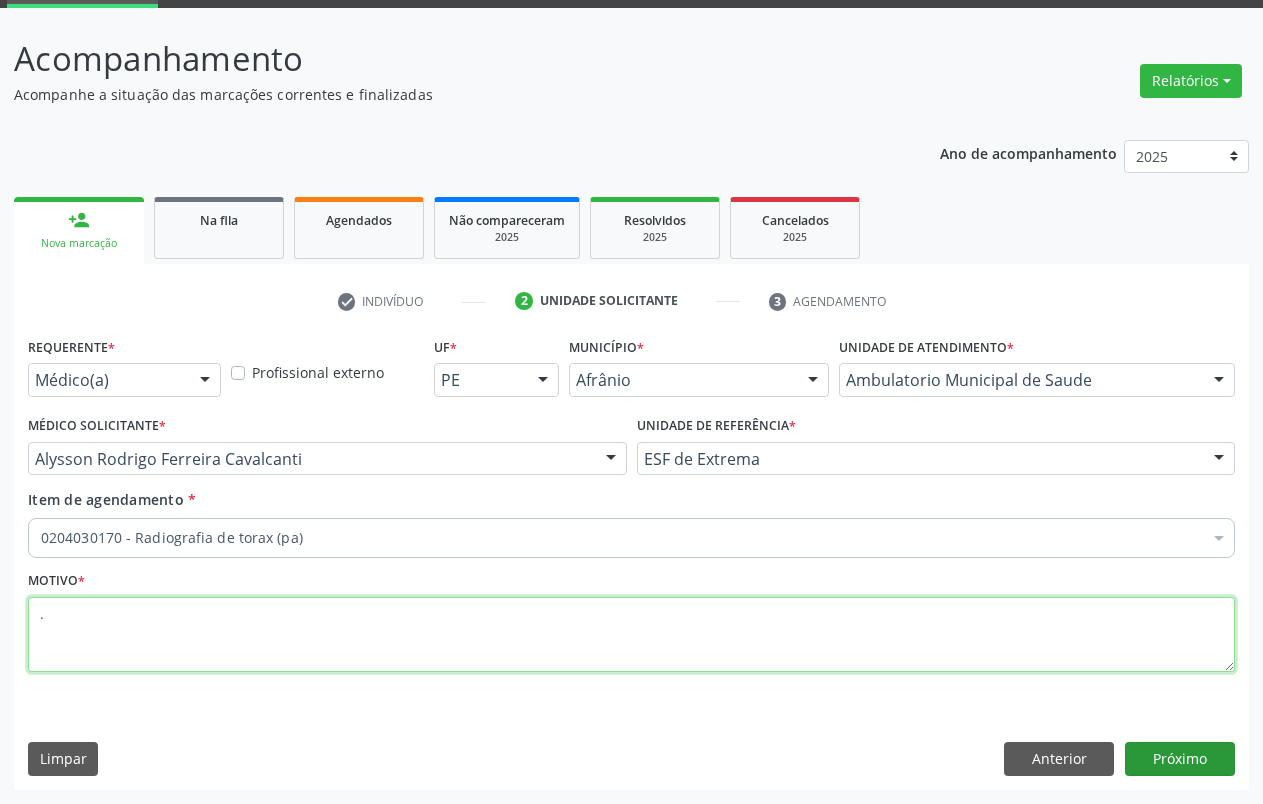 type on "." 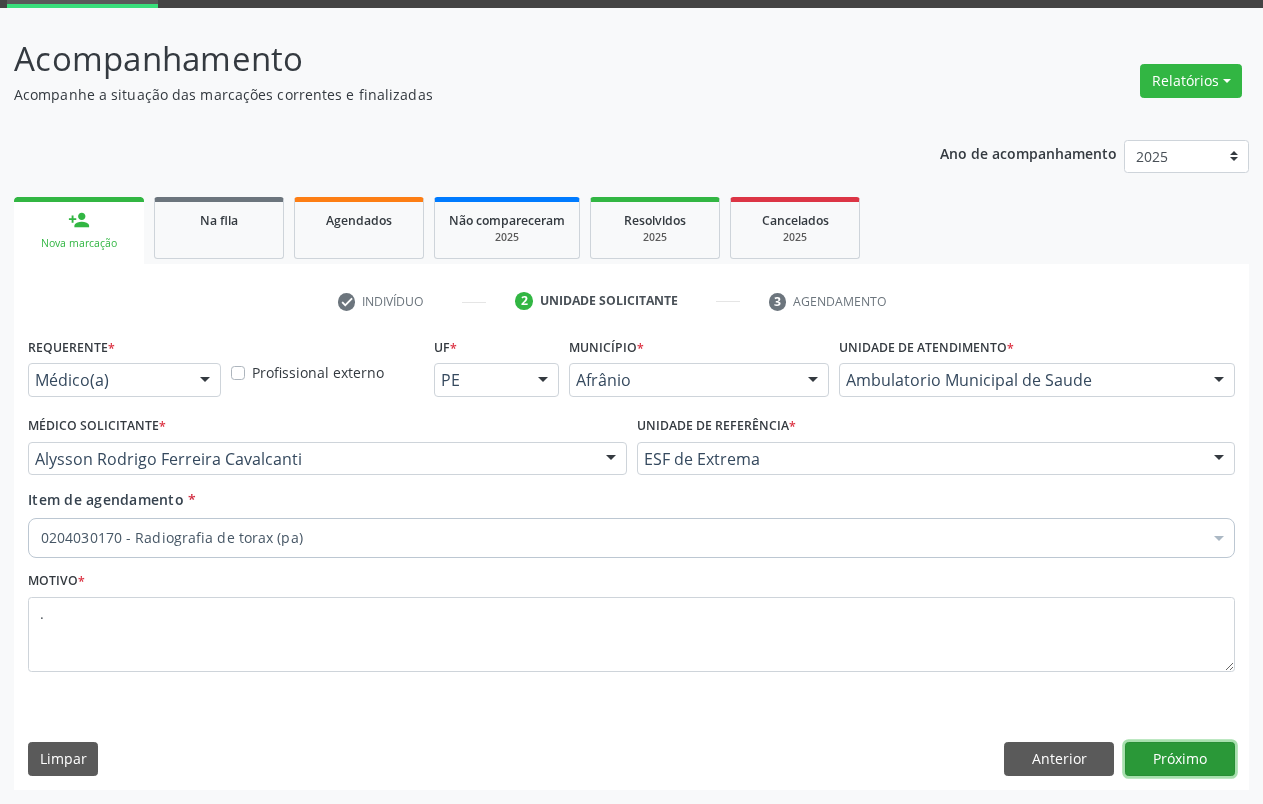 click on "Próximo" at bounding box center (1180, 759) 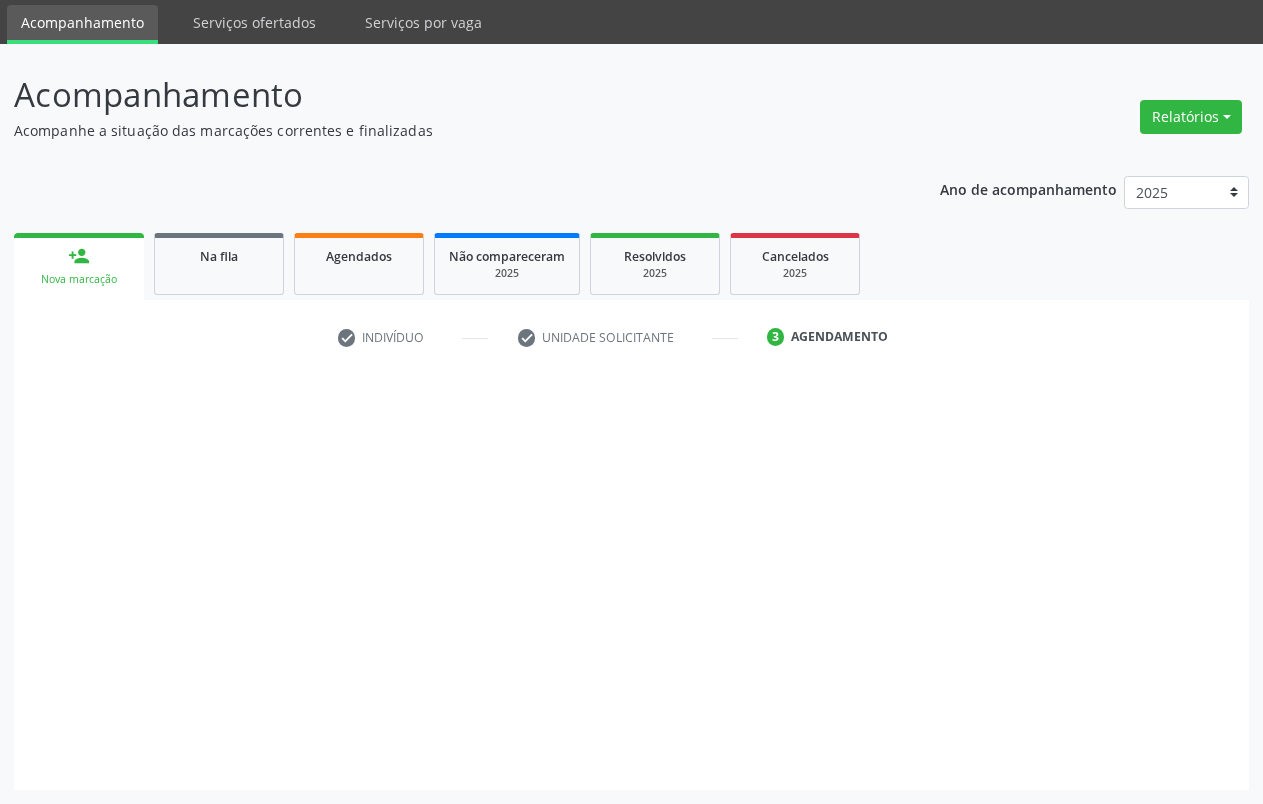 scroll, scrollTop: 66, scrollLeft: 0, axis: vertical 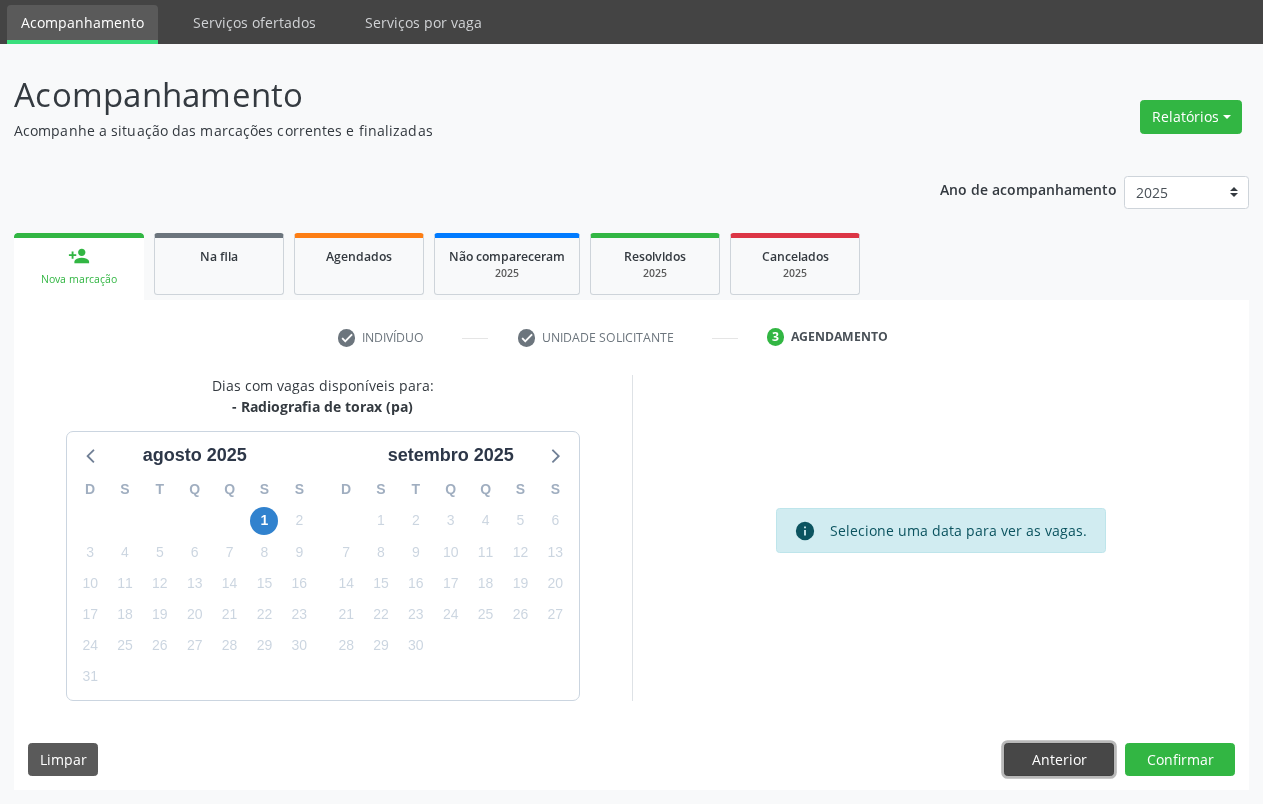 click on "Anterior" at bounding box center [1059, 760] 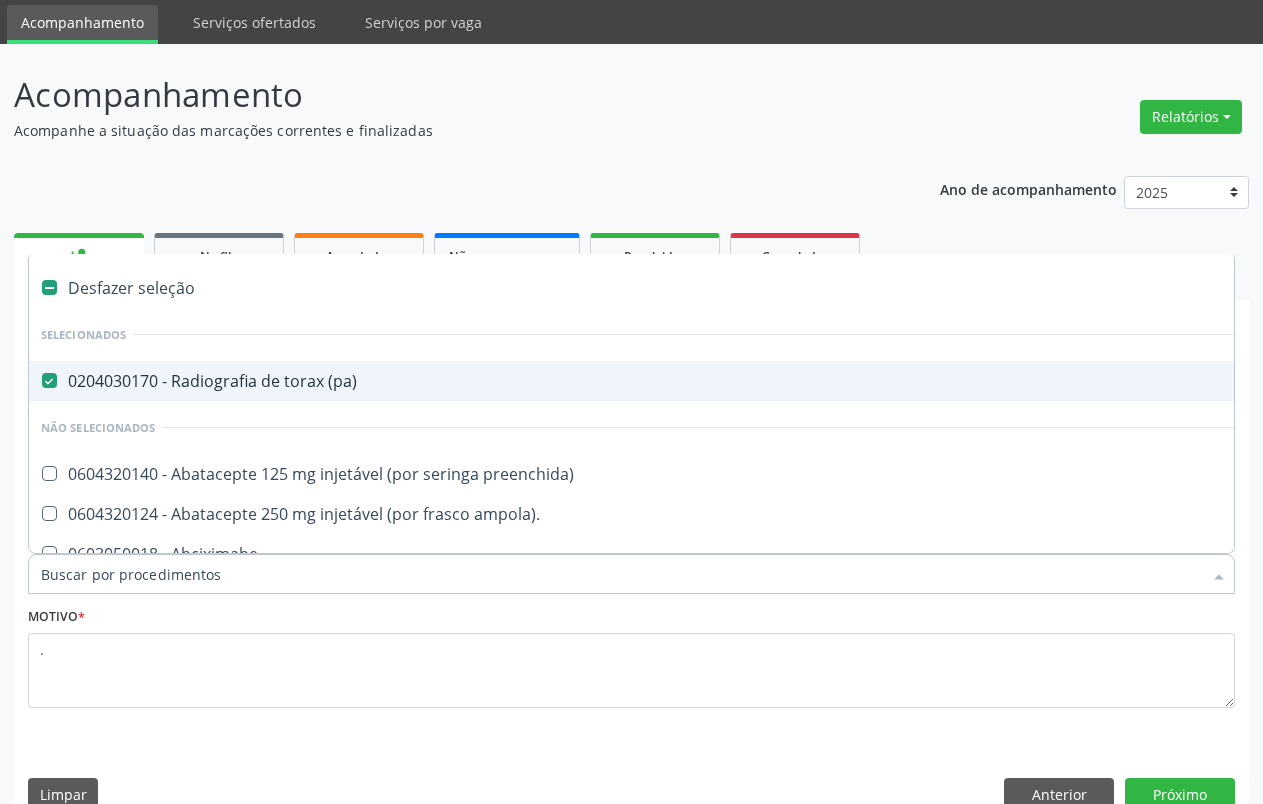 click on "0204030170 - Radiografia de torax (pa)" at bounding box center [810, 381] 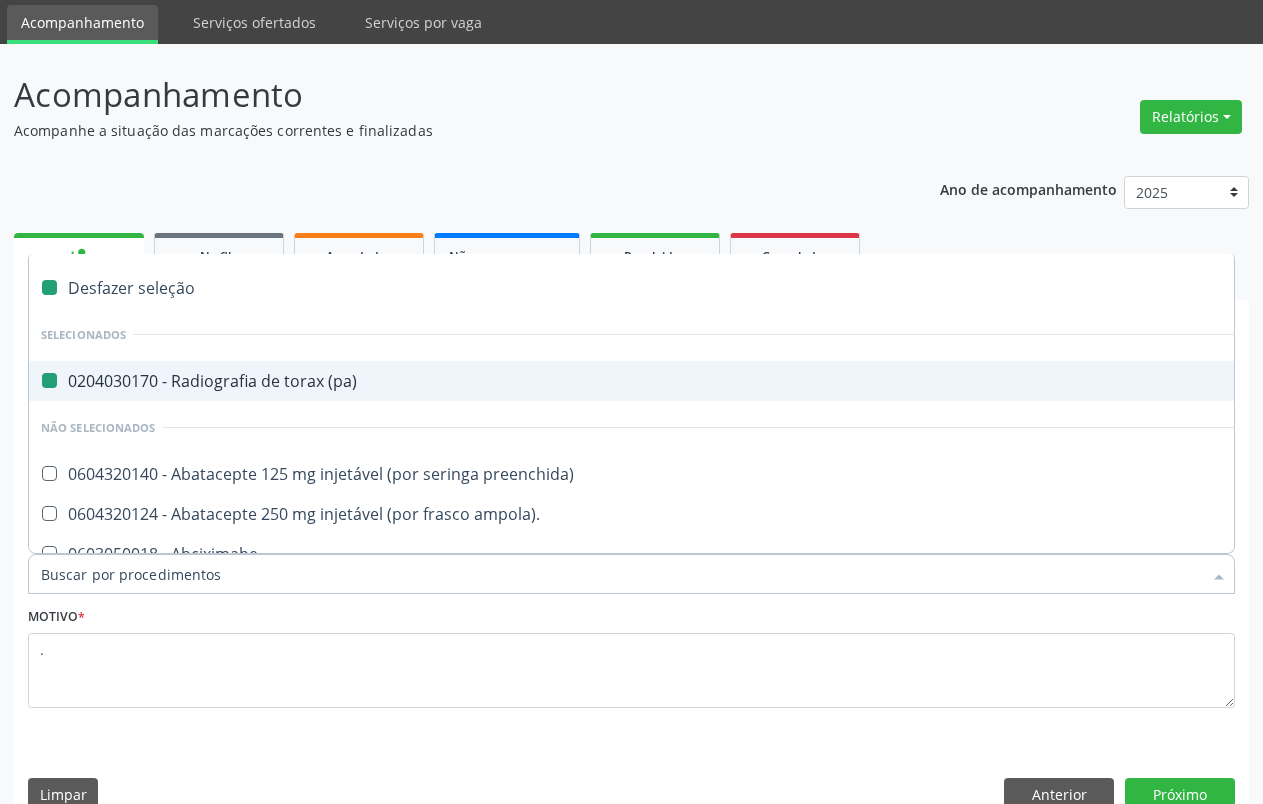 checkbox on "false" 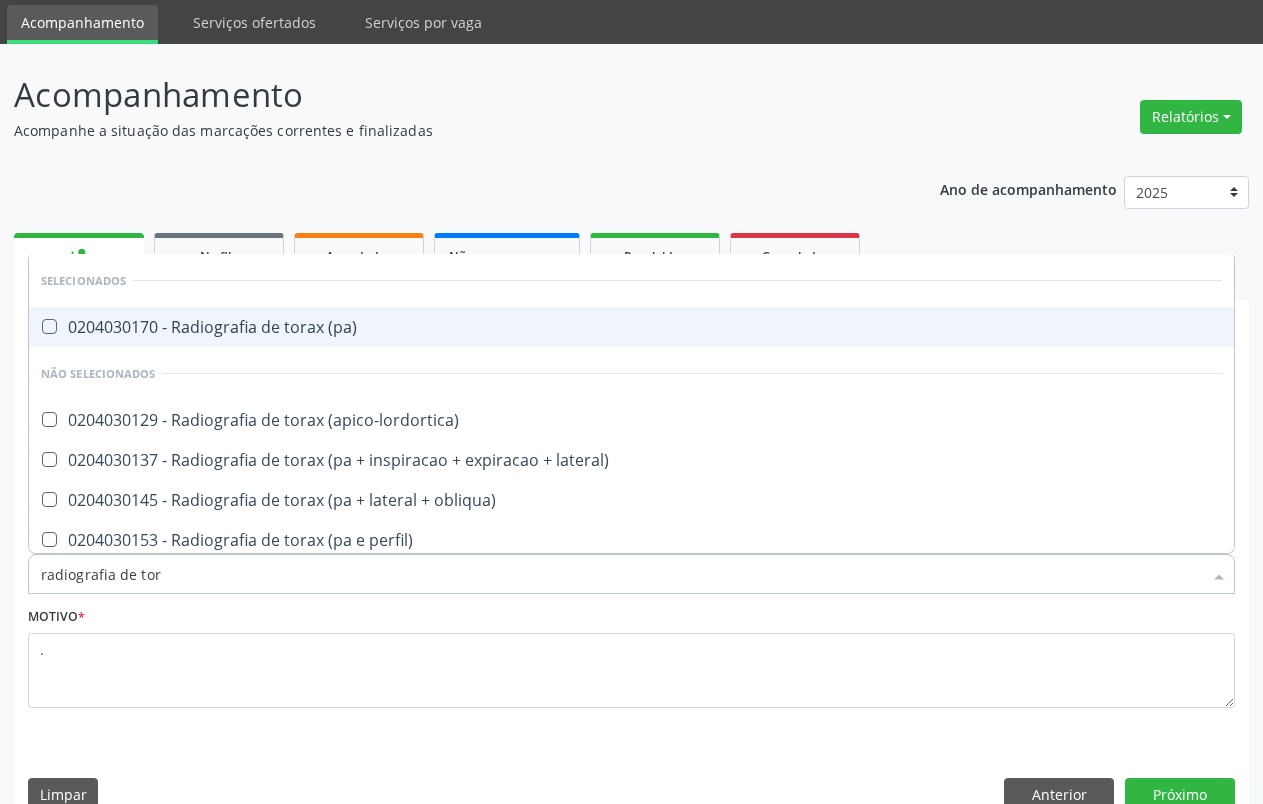 type on "radiografia de tora" 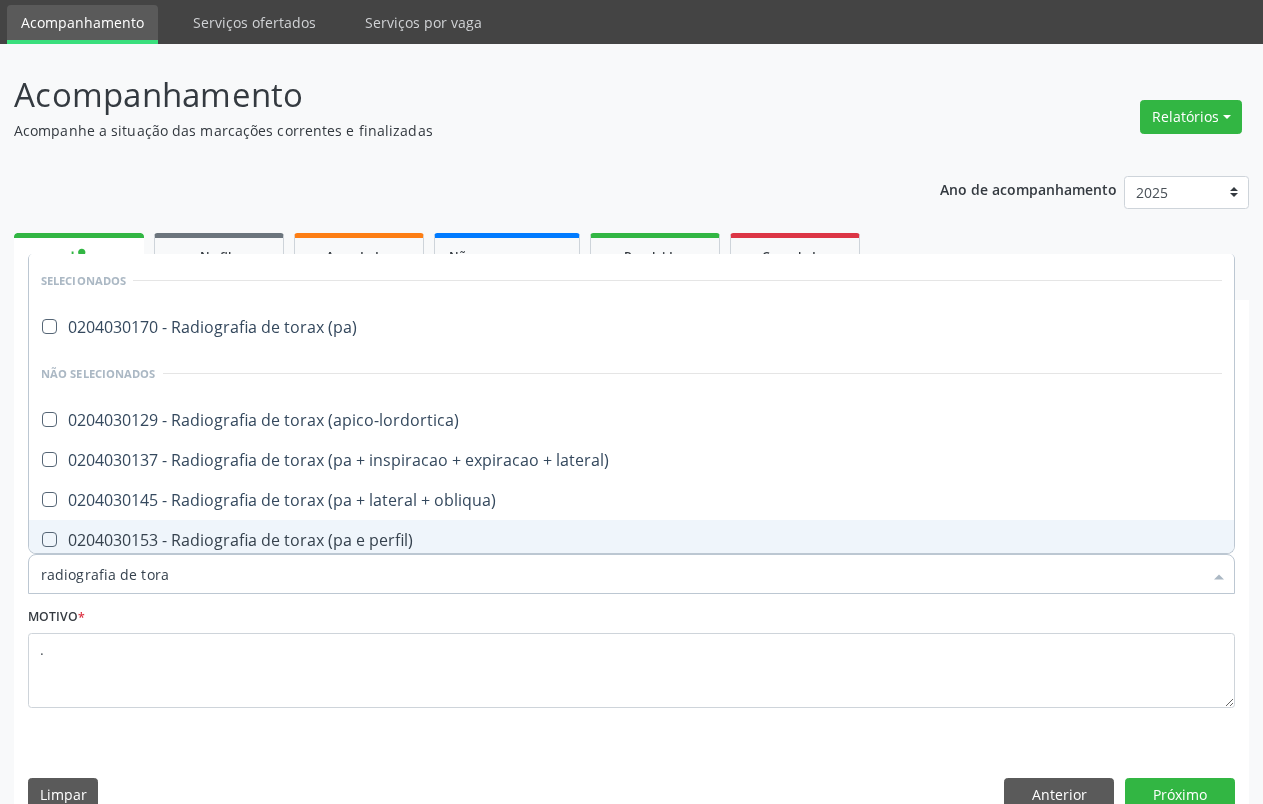 click on "0204030153 - Radiografia de torax (pa e perfil)" at bounding box center [631, 540] 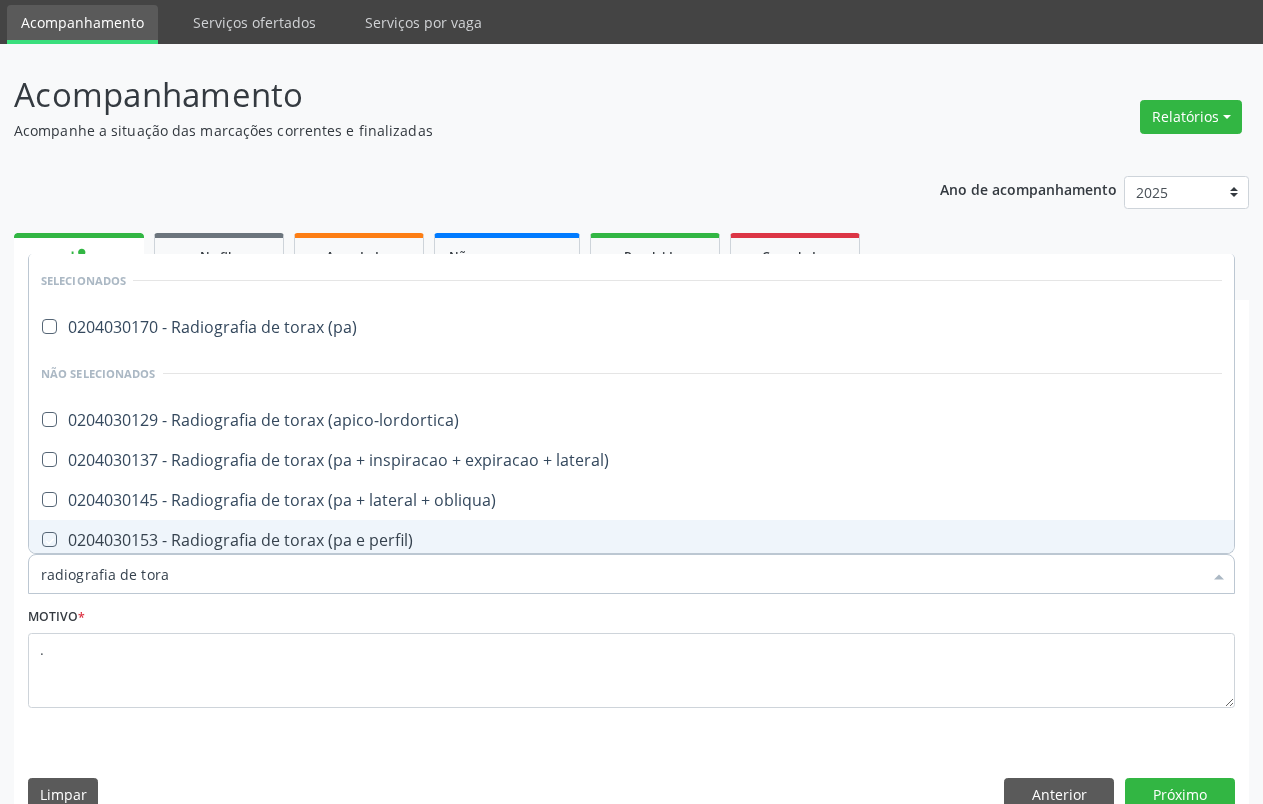 checkbox on "true" 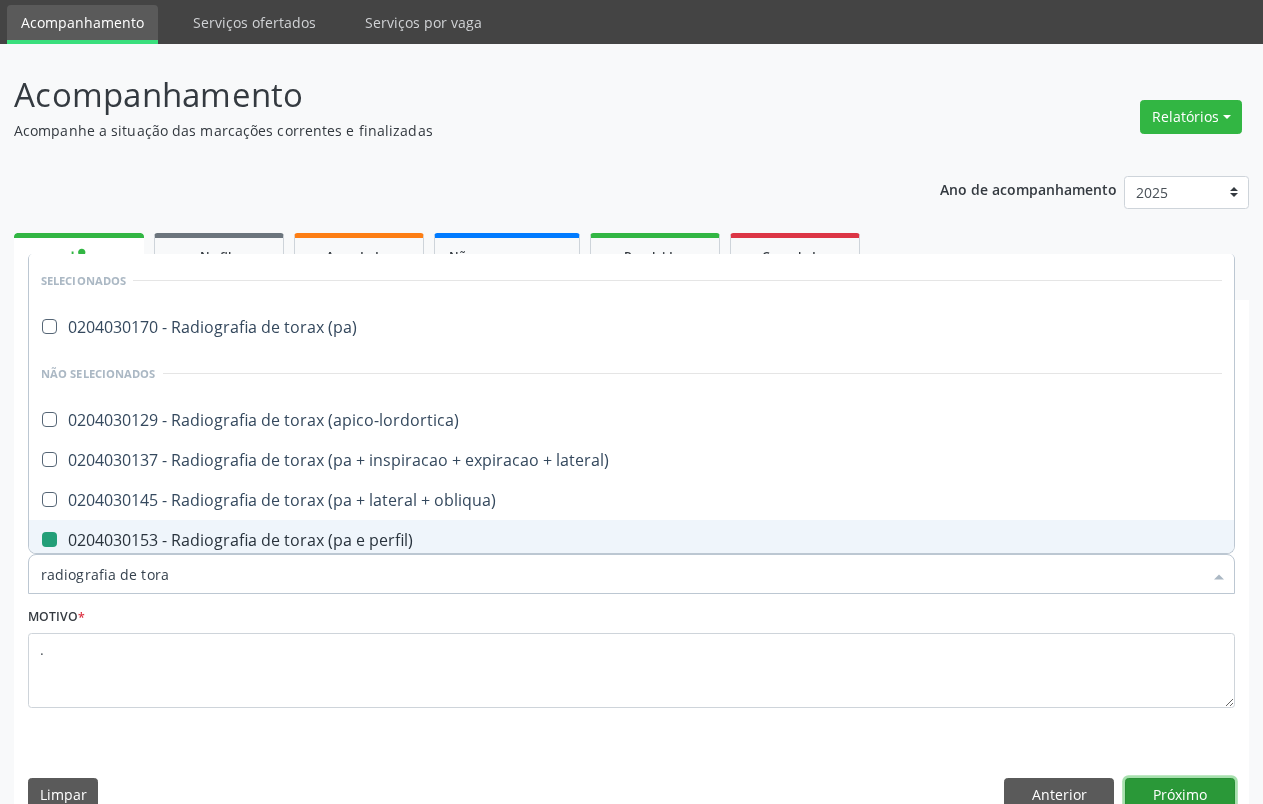 click on "Próximo" at bounding box center [1180, 795] 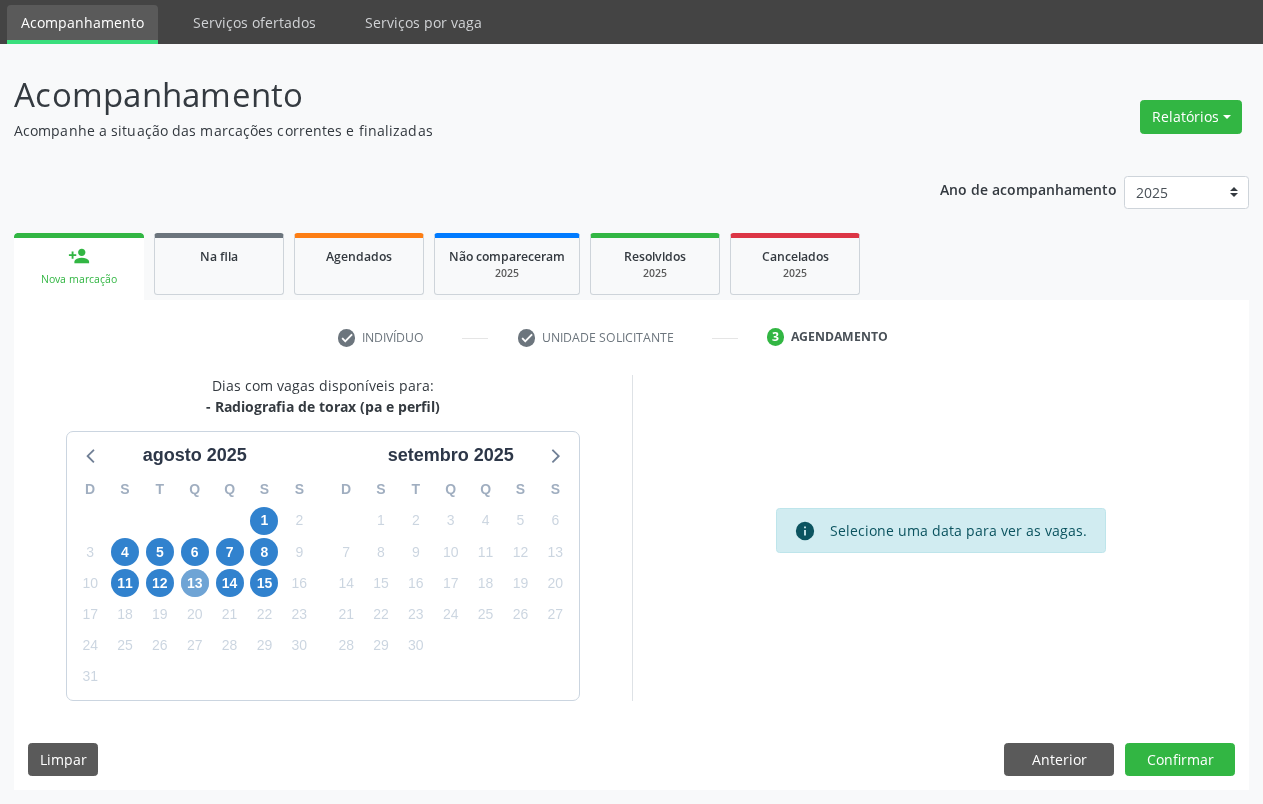 click on "13" at bounding box center [195, 583] 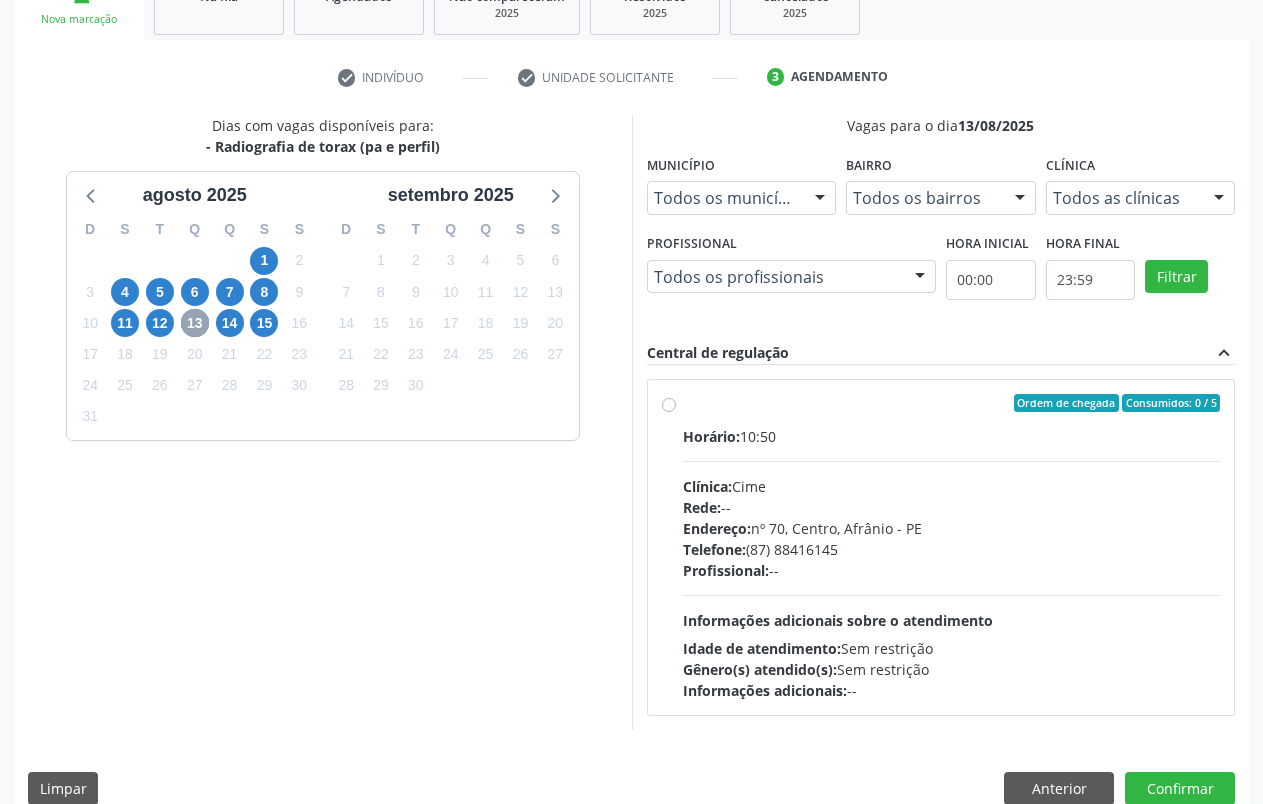scroll, scrollTop: 304, scrollLeft: 0, axis: vertical 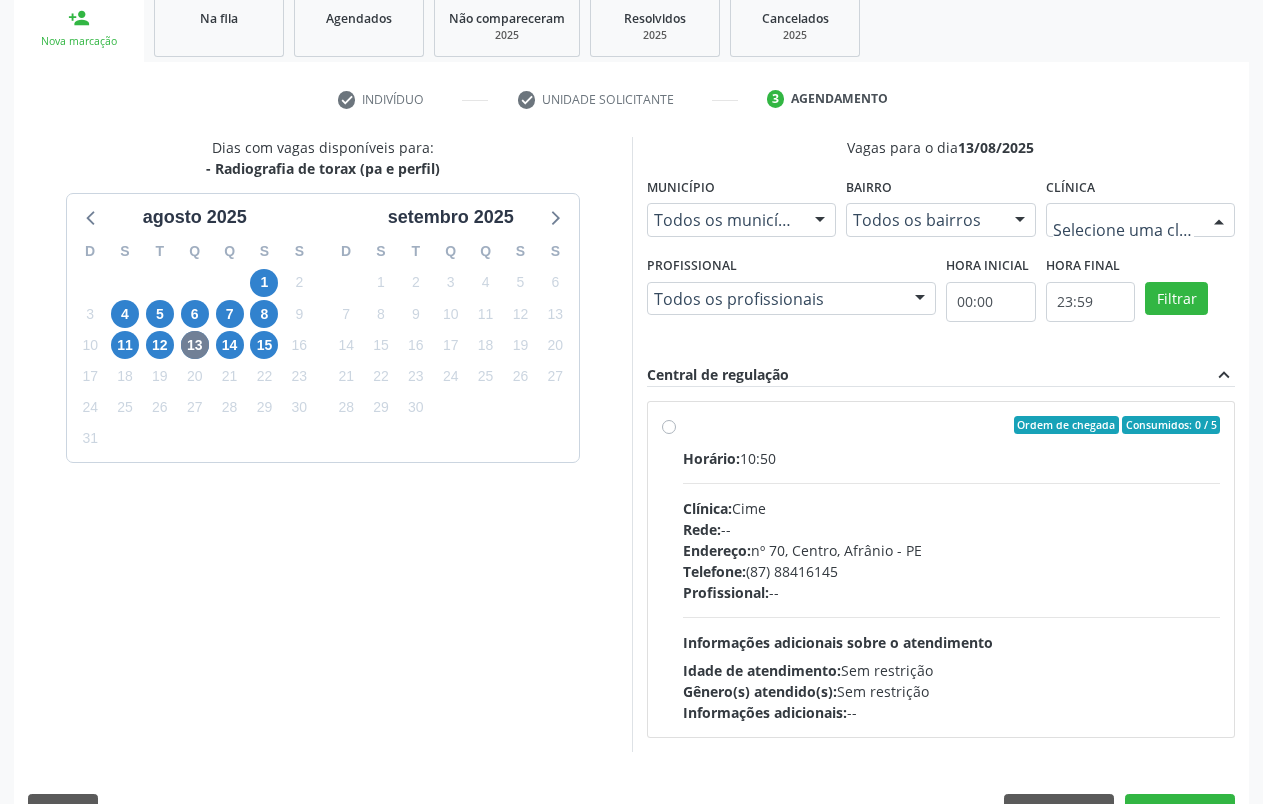 click at bounding box center (1219, 221) 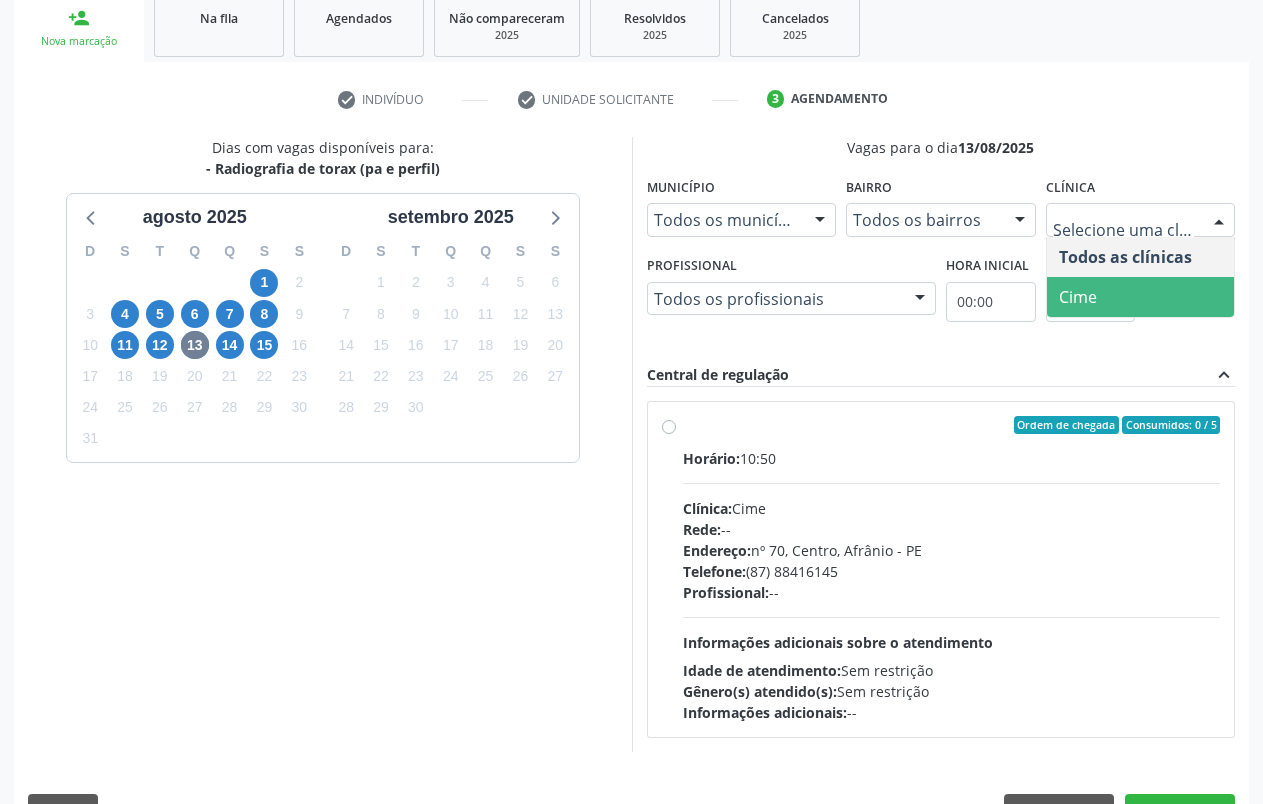 click on "Cime" at bounding box center (1141, 297) 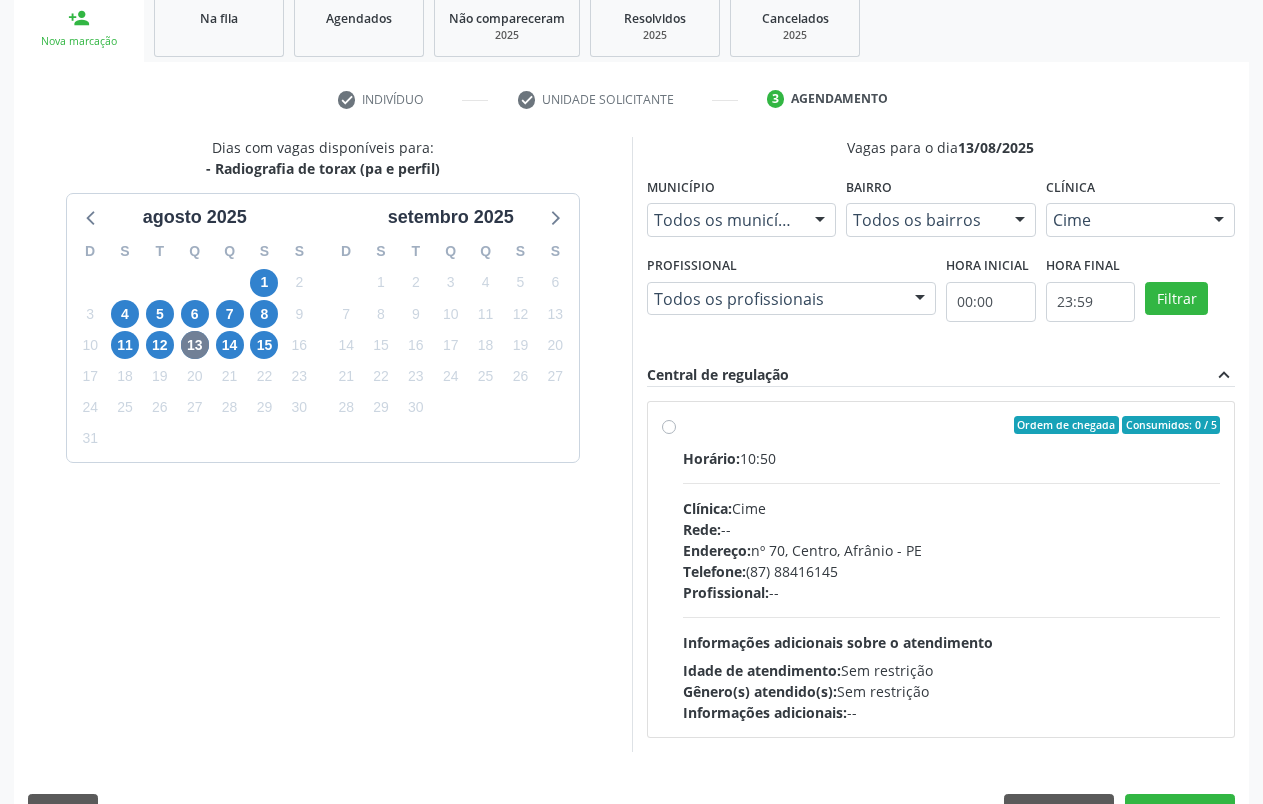 click on "Ordem de chegada
Consumidos: 0 / 5" at bounding box center [952, 425] 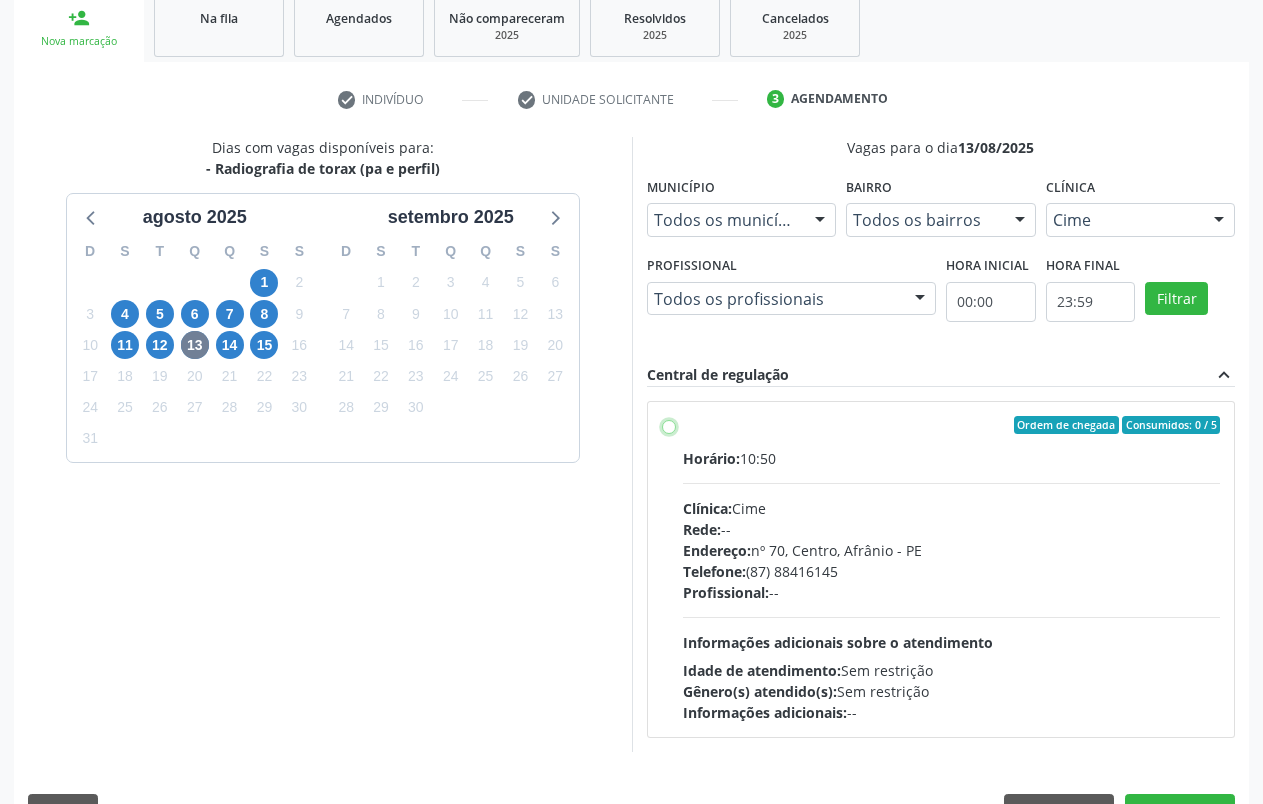 click on "Ordem de chegada
Consumidos: 0 / 5
Horário:   10:50
Clínica:  Cime
Rede:
--
Endereço:   nº 70, Centro, [CITY] - [STATE]
Telefone:   ([PHONE]) [PHONE]
Profissional:
--
Informações adicionais sobre o atendimento
Idade de atendimento:
Sem restrição
Gênero(s) atendido(s):
Sem restrição
Informações adicionais:
--" at bounding box center (669, 425) 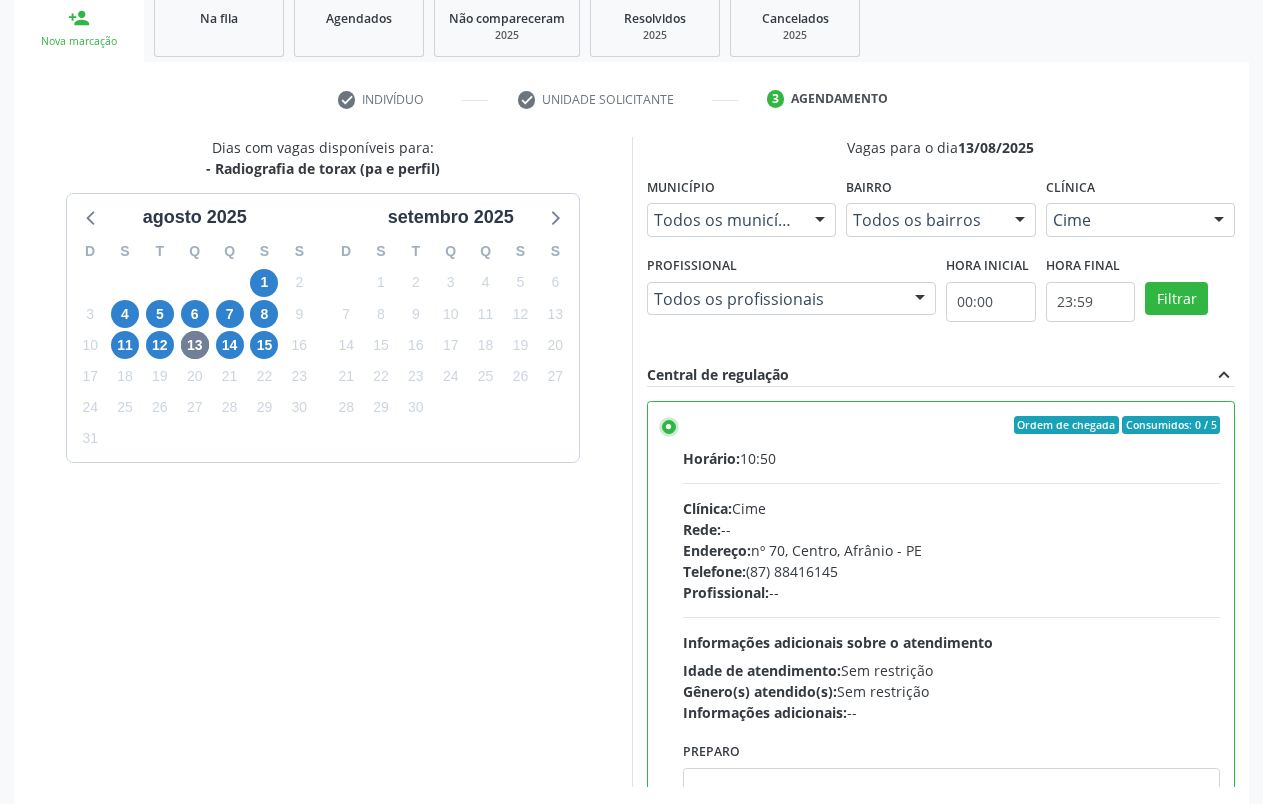 scroll, scrollTop: 391, scrollLeft: 0, axis: vertical 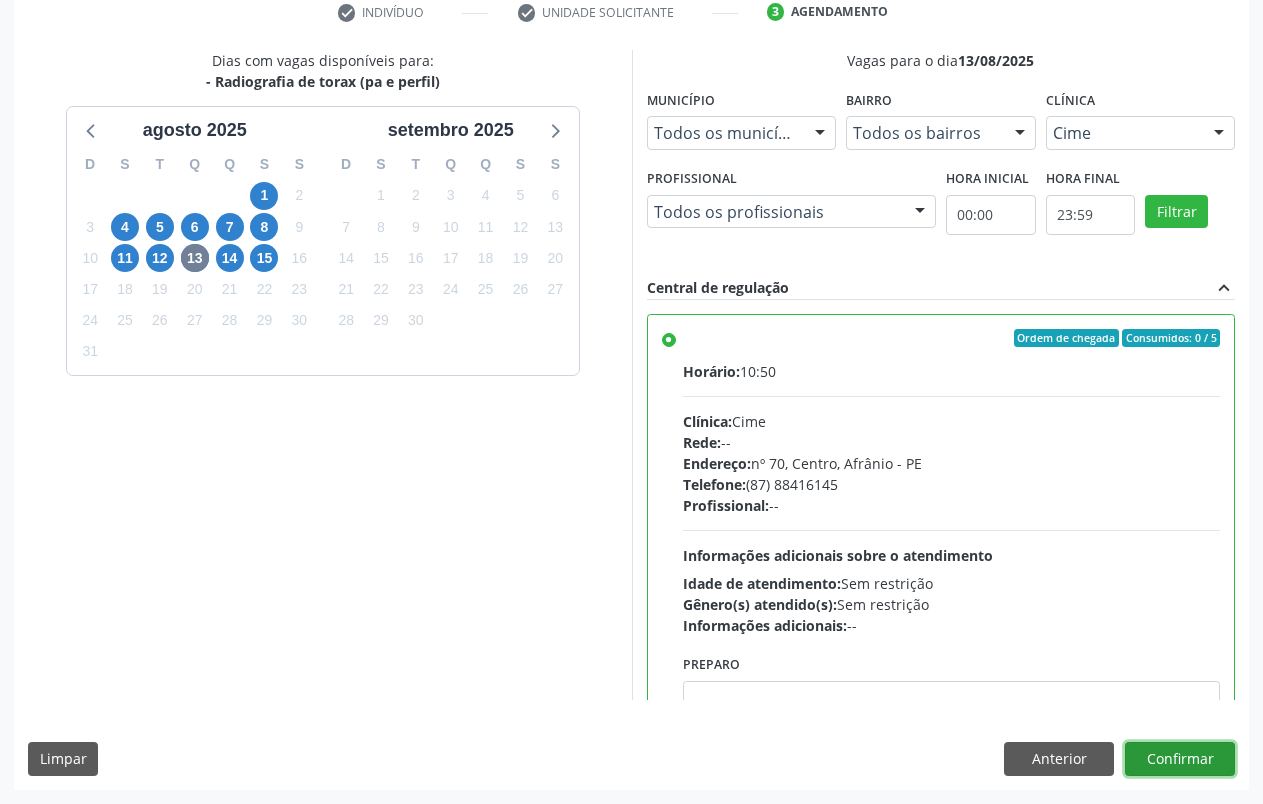 click on "Confirmar" at bounding box center [1180, 759] 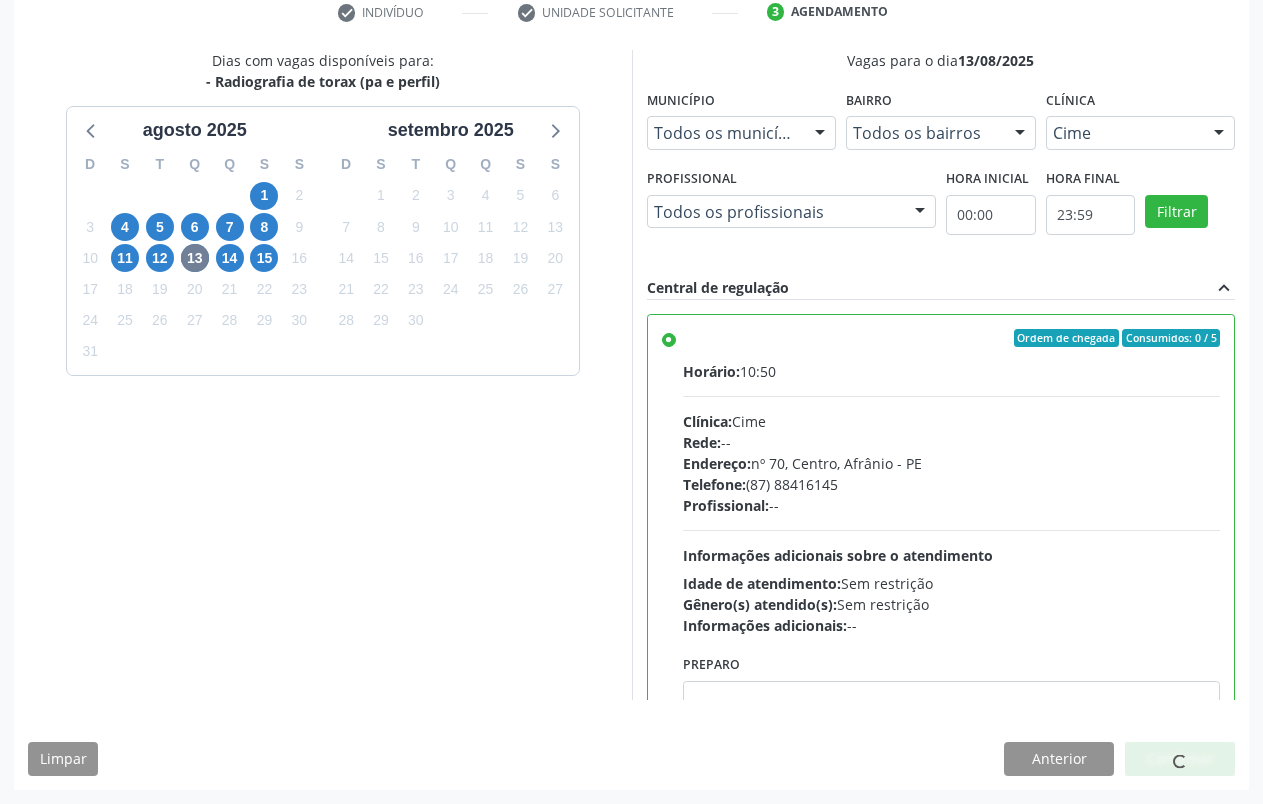 scroll, scrollTop: 0, scrollLeft: 0, axis: both 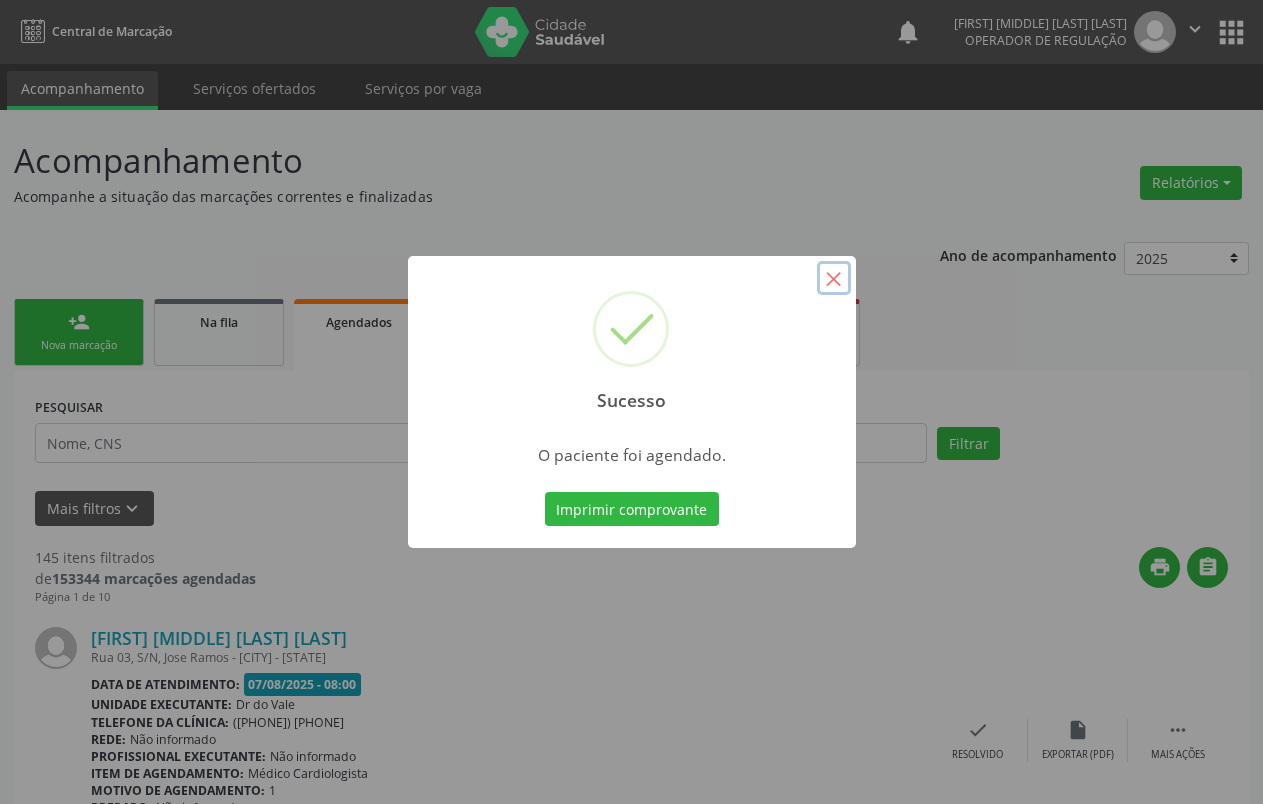 click on "×" at bounding box center [834, 278] 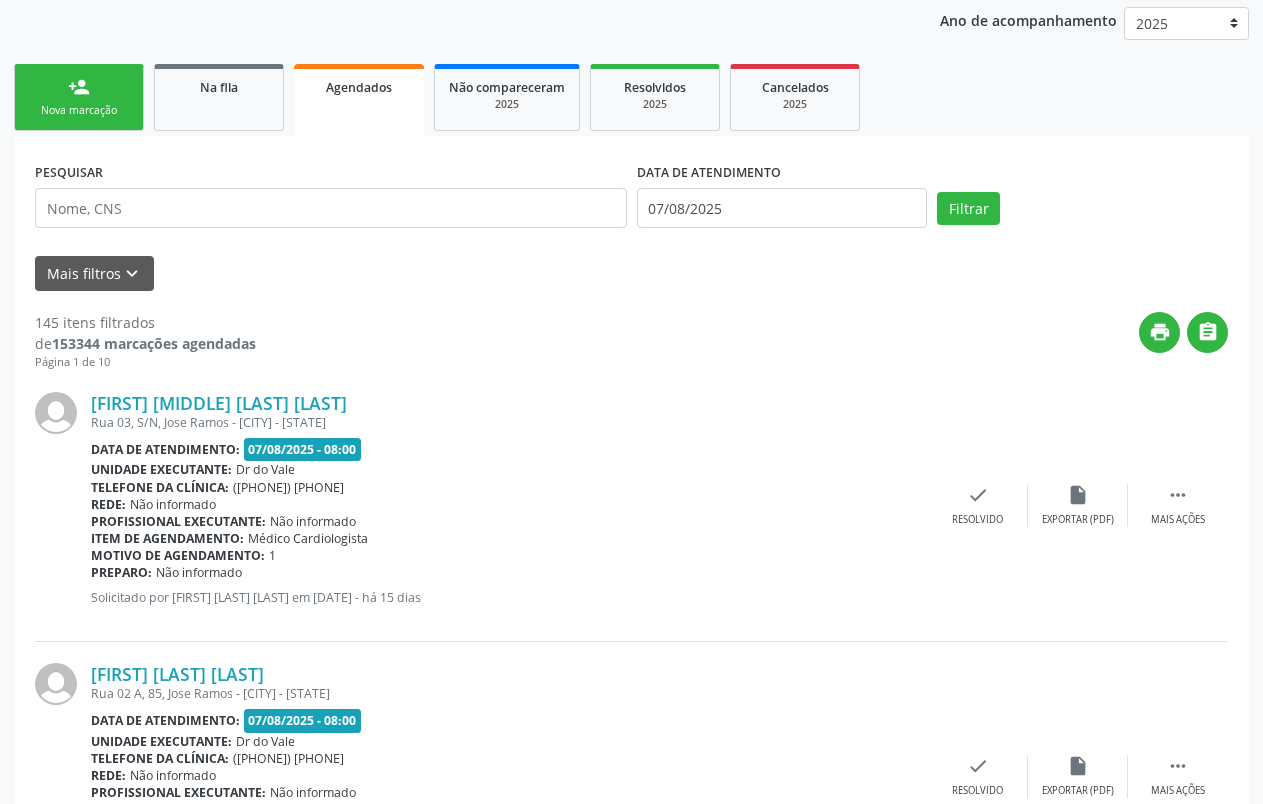 scroll, scrollTop: 31, scrollLeft: 0, axis: vertical 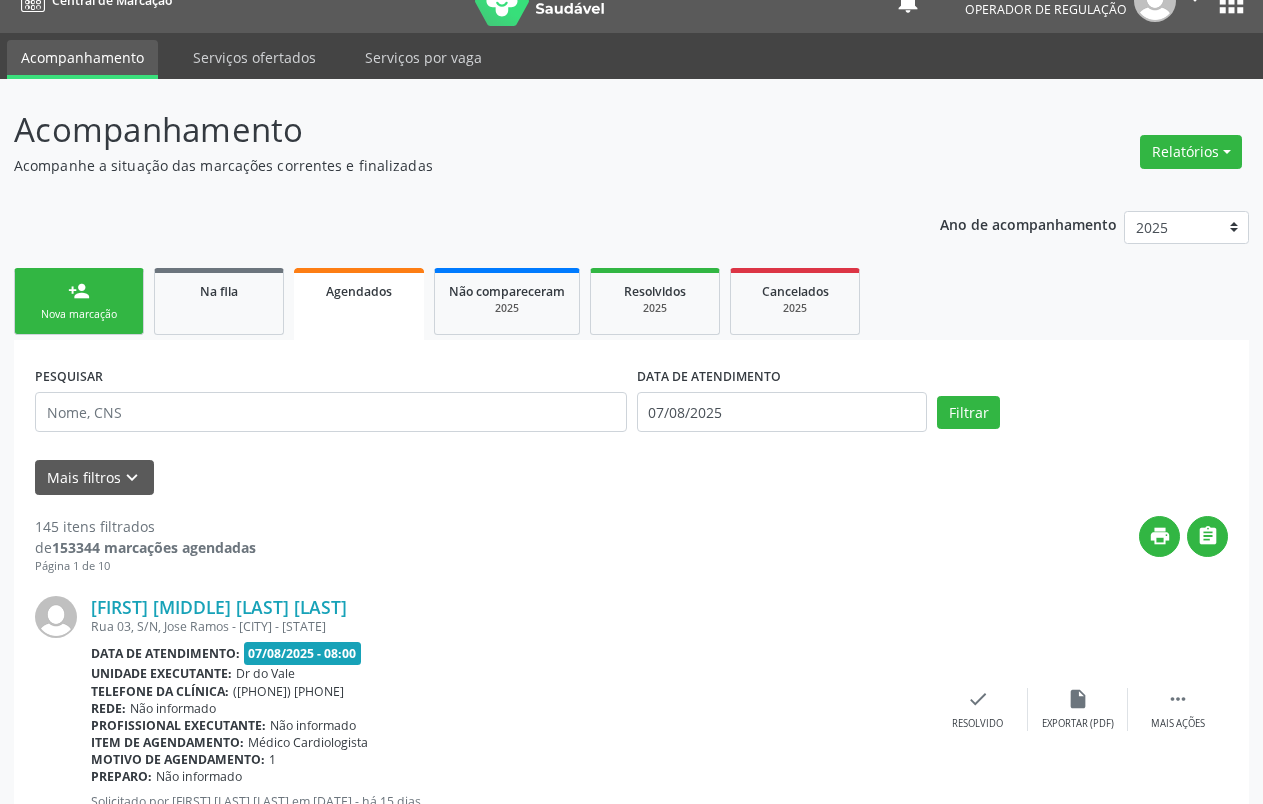 click on "Nova marcação" at bounding box center [79, 314] 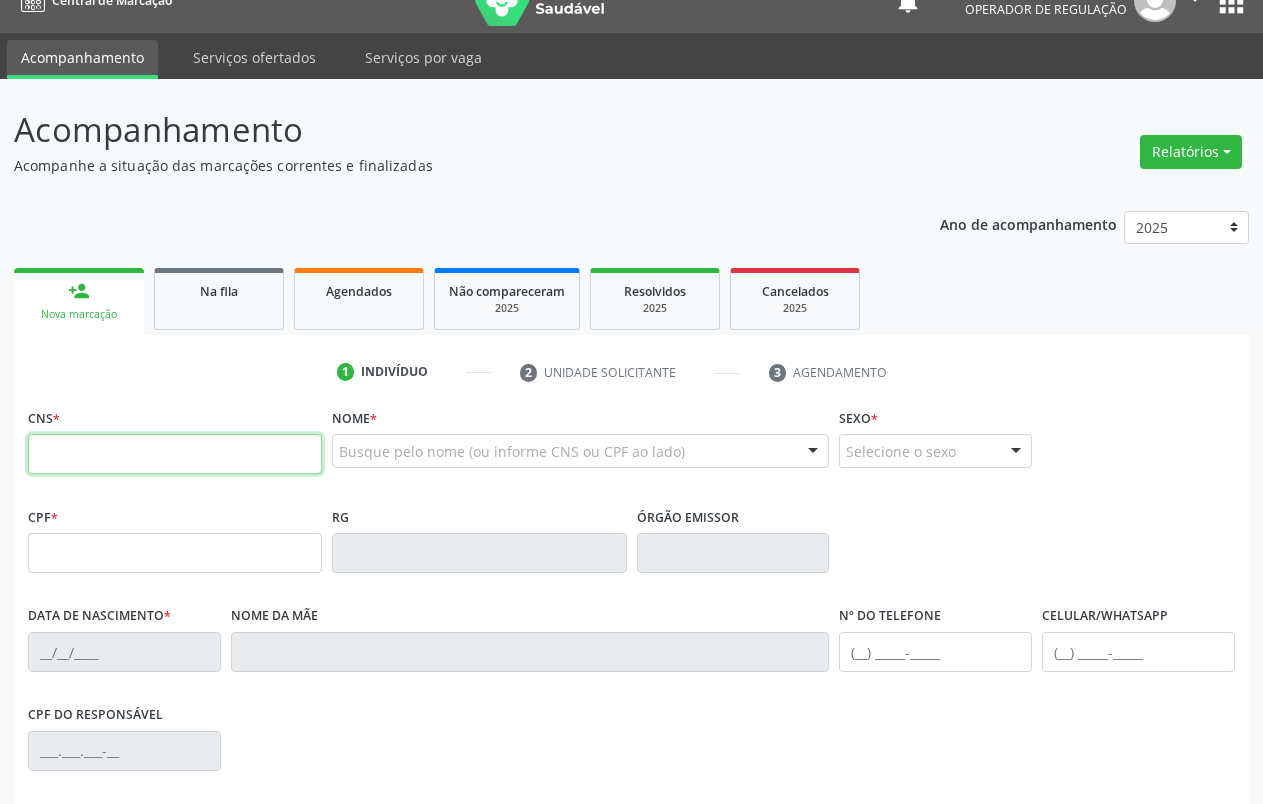 click at bounding box center (175, 454) 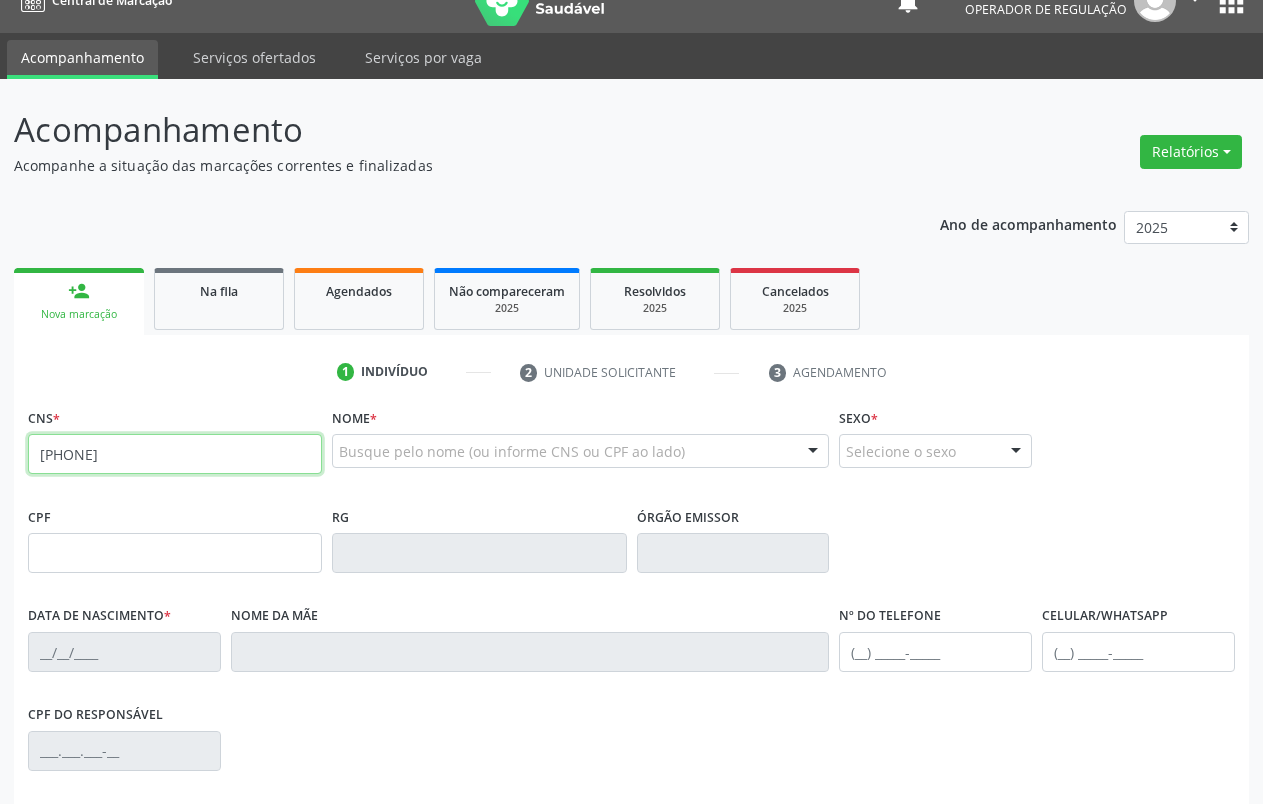 type on "[PHONE]" 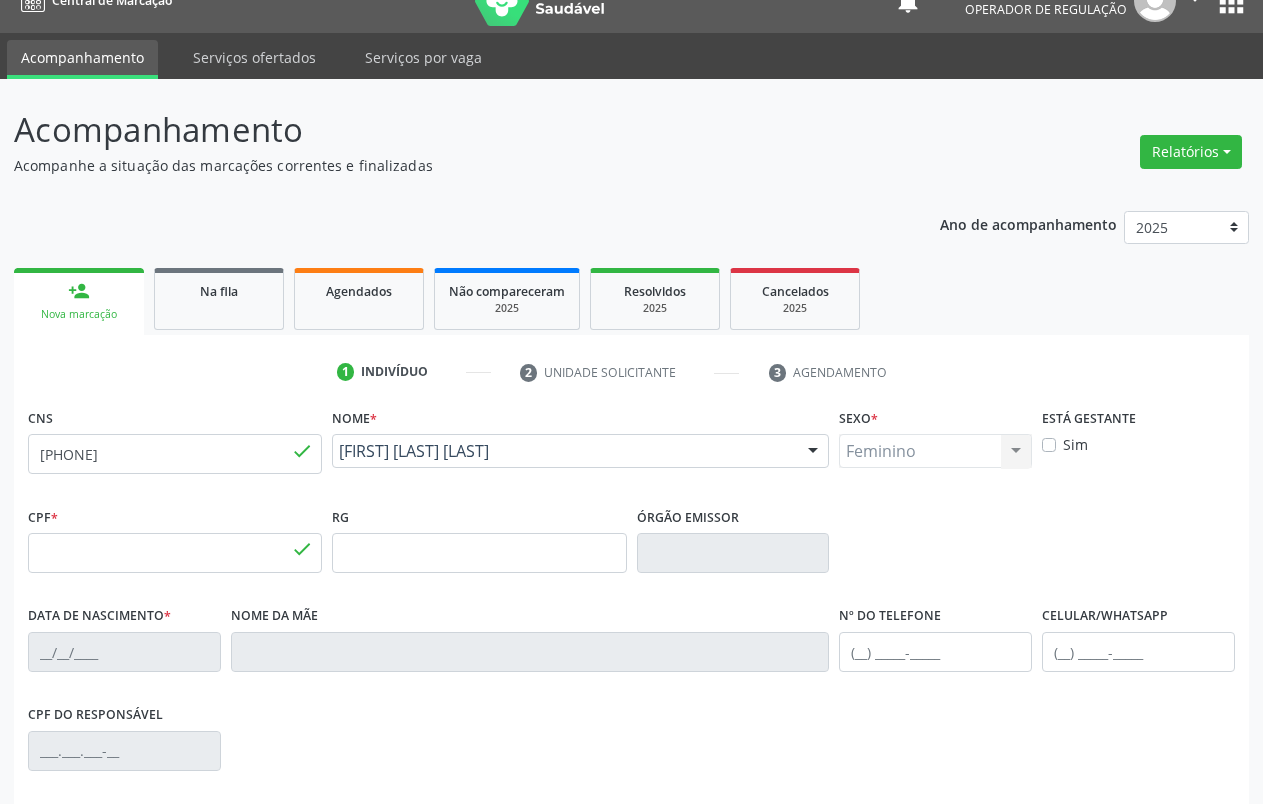 type on "[CPF]" 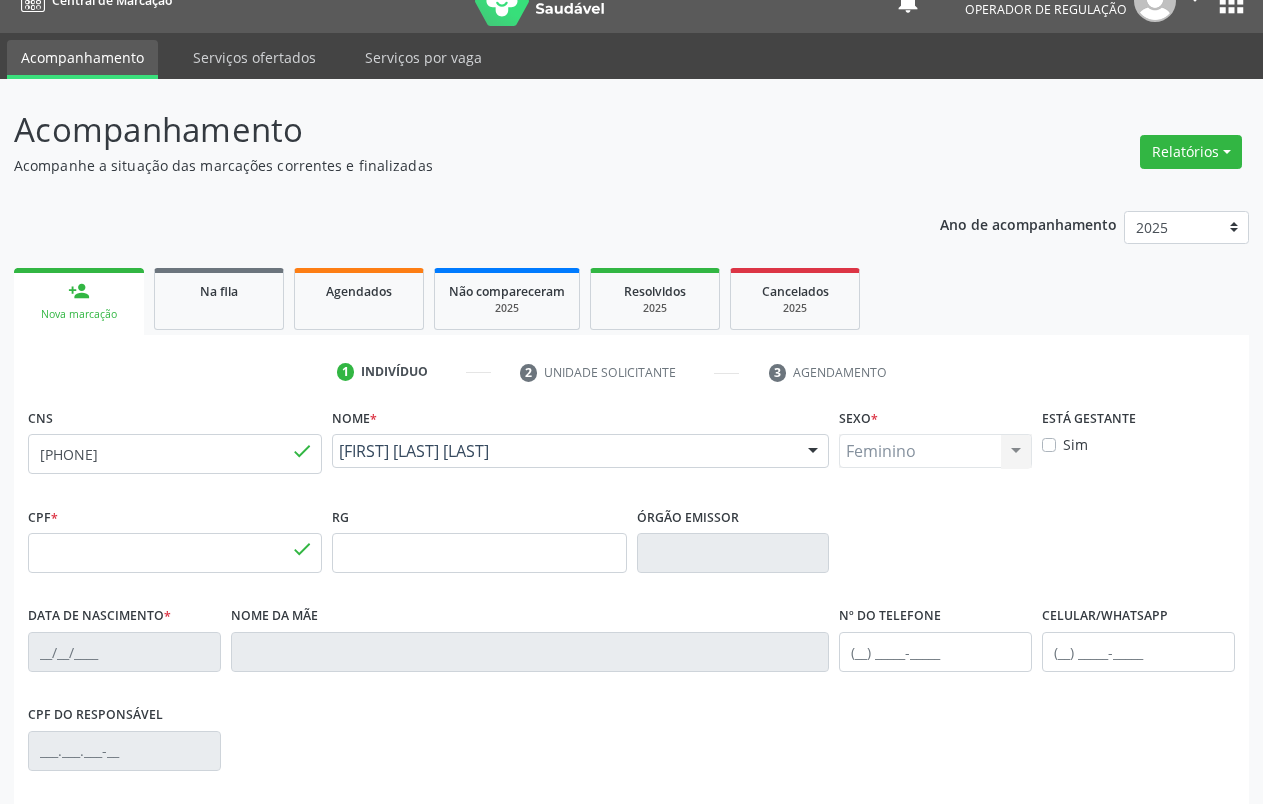type on "[DATE]" 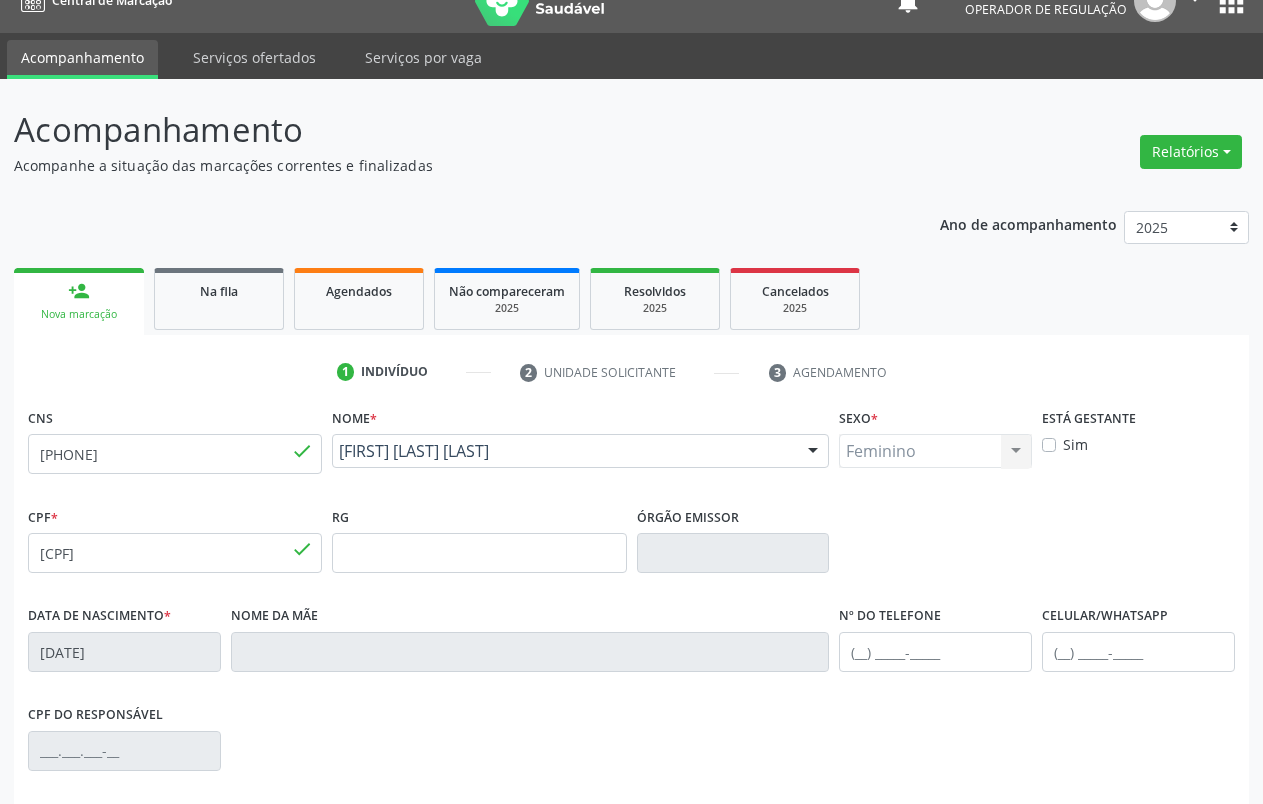 type on "[FIRST] [MIDDLE] [LAST] [LAST]" 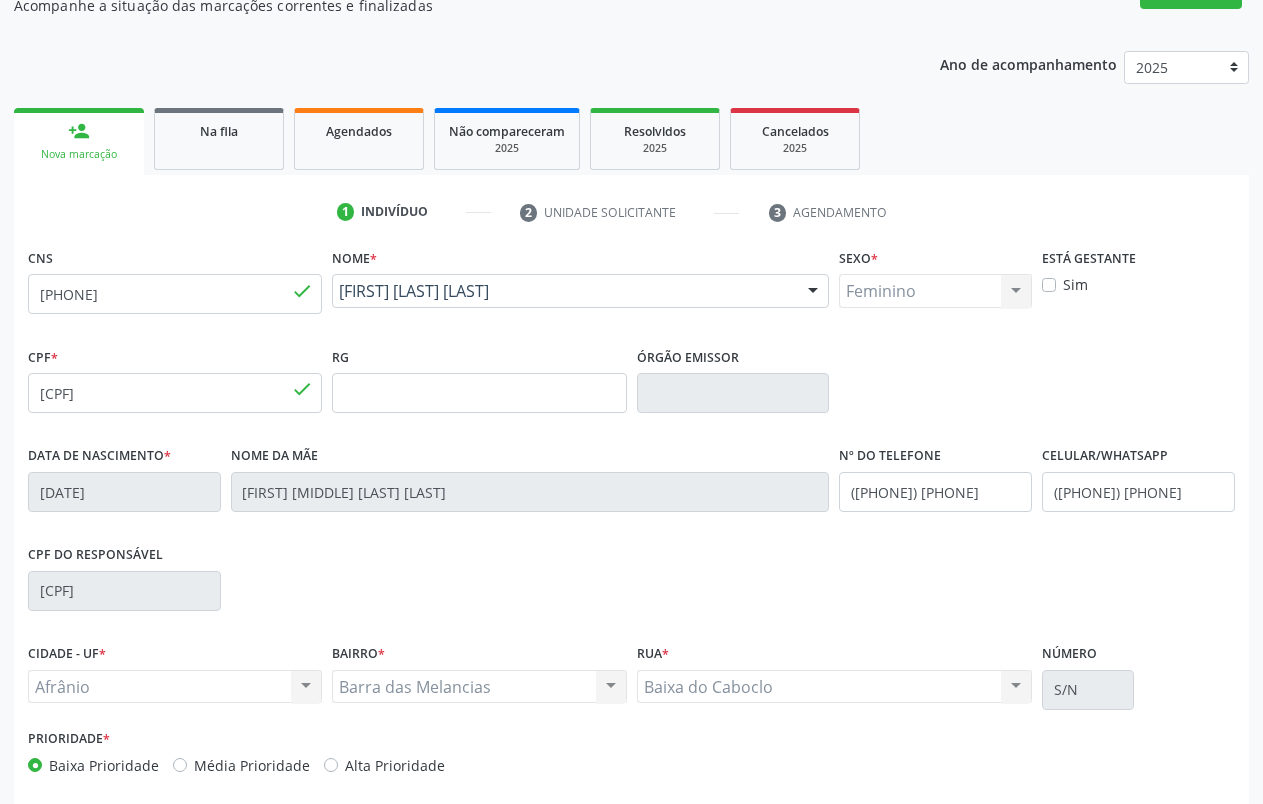 scroll, scrollTop: 280, scrollLeft: 0, axis: vertical 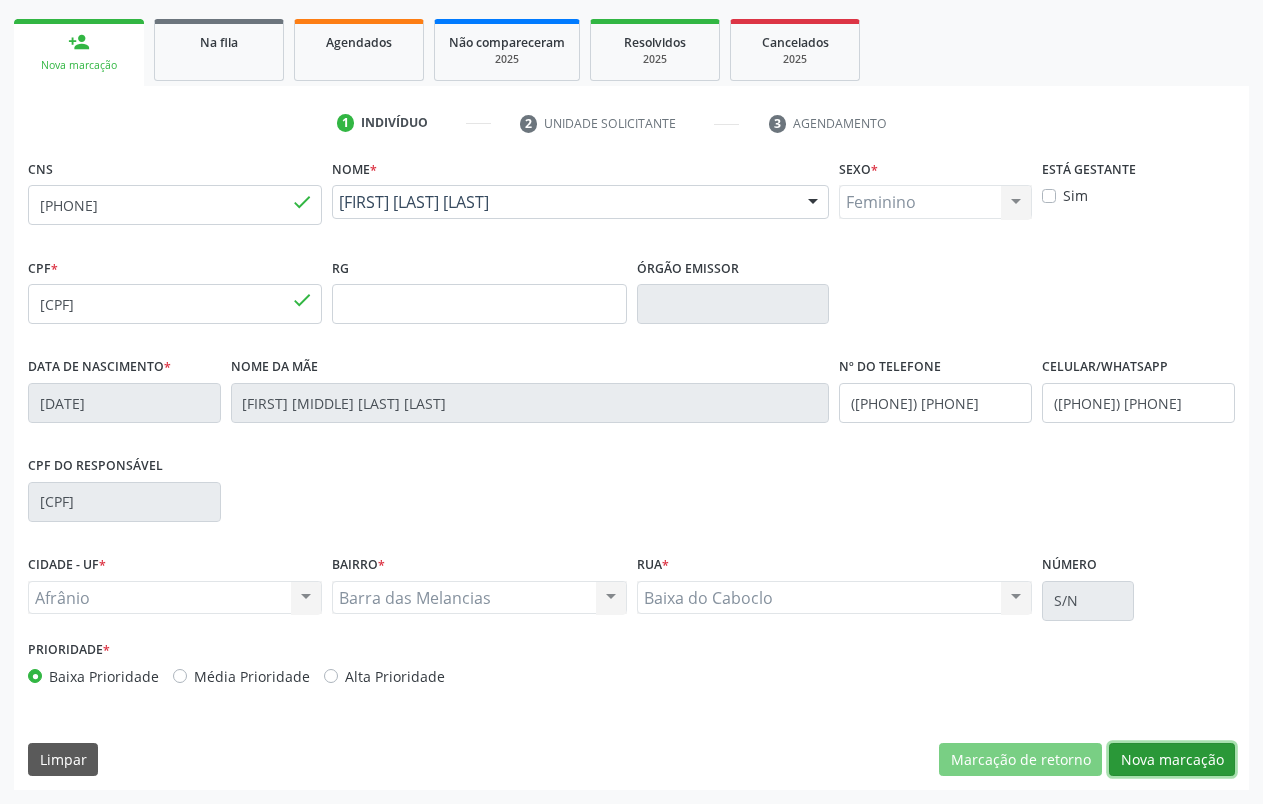 click on "Nova marcação" at bounding box center [1172, 760] 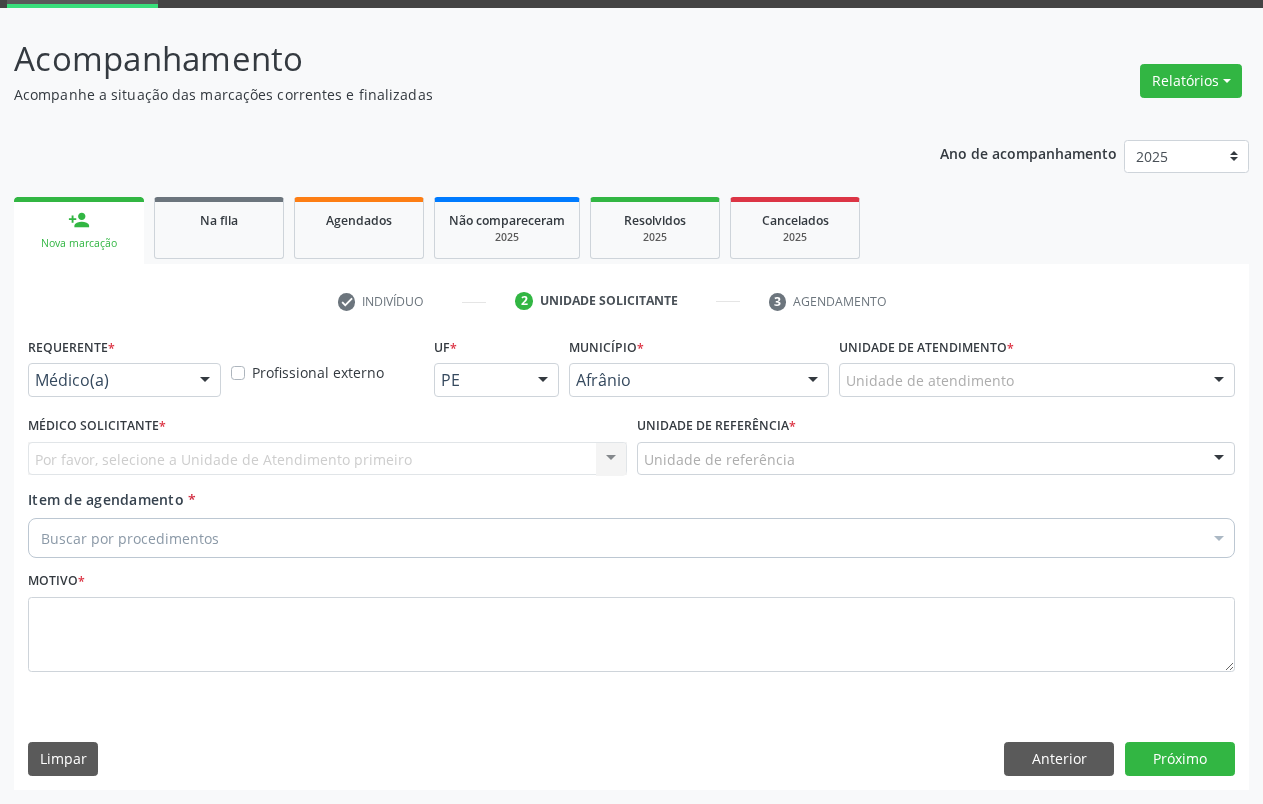 scroll, scrollTop: 102, scrollLeft: 0, axis: vertical 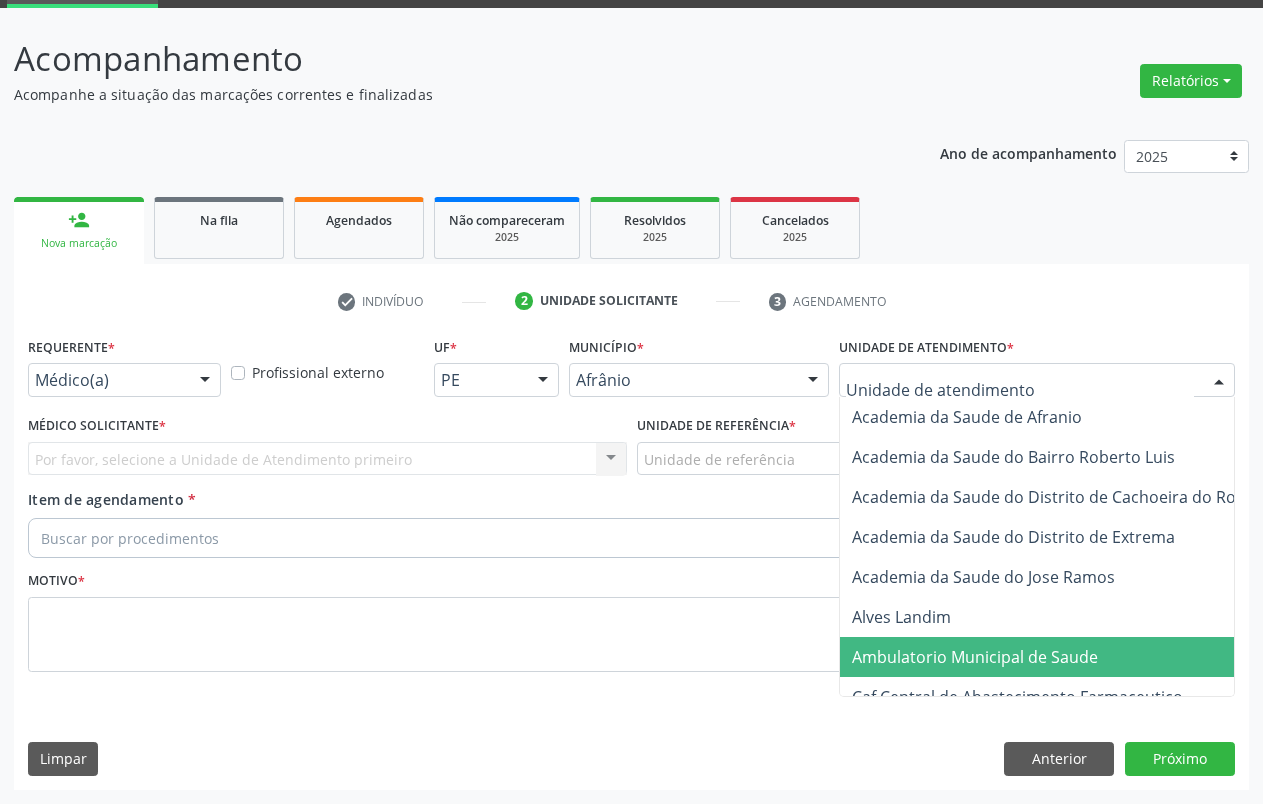 drag, startPoint x: 956, startPoint y: 648, endPoint x: 928, endPoint y: 611, distance: 46.400433 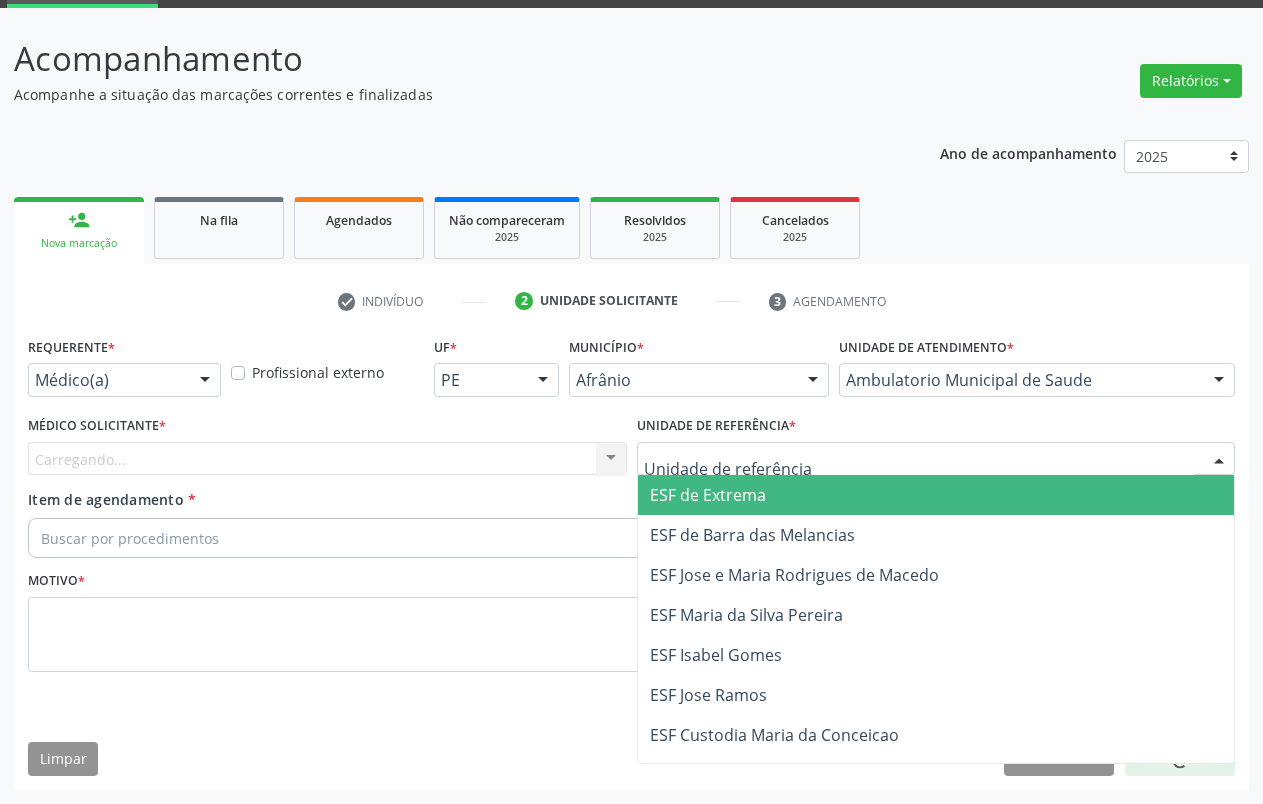 click at bounding box center (936, 459) 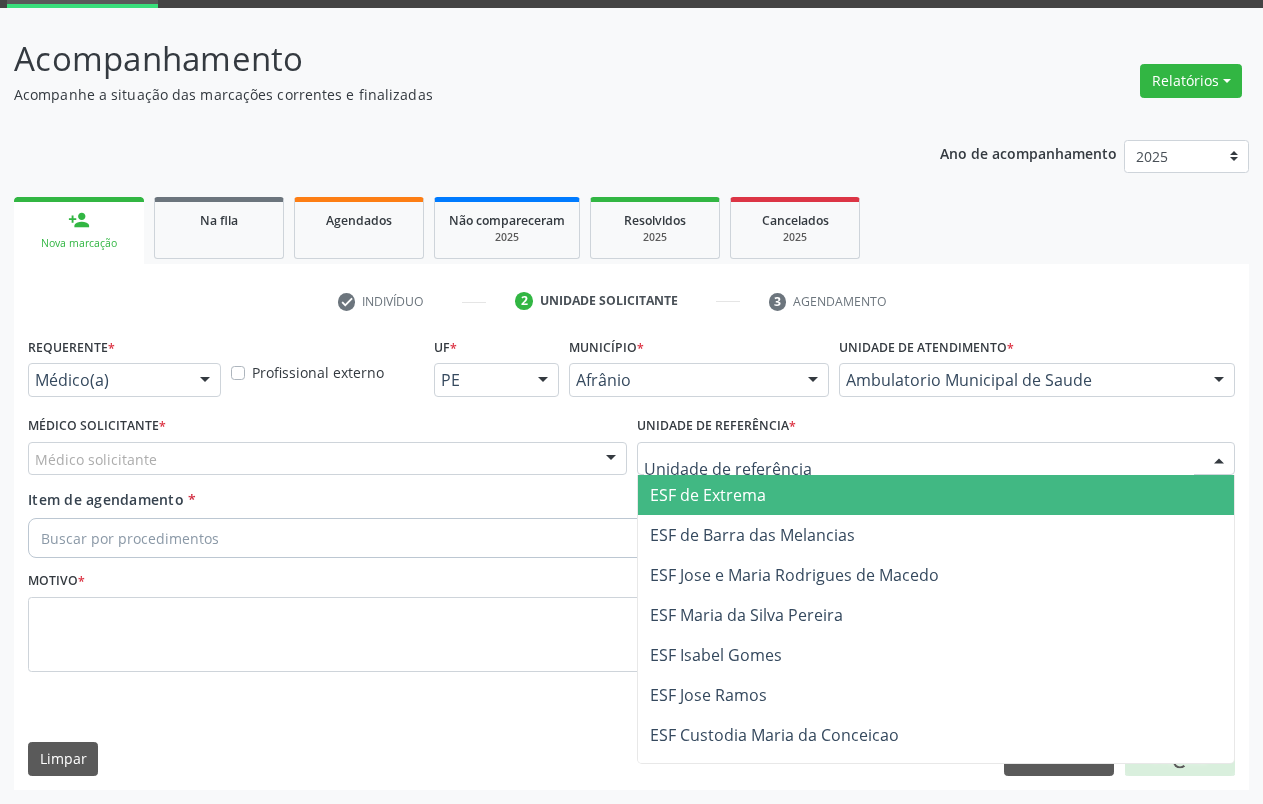 click on "ESF de Extrema" at bounding box center (936, 495) 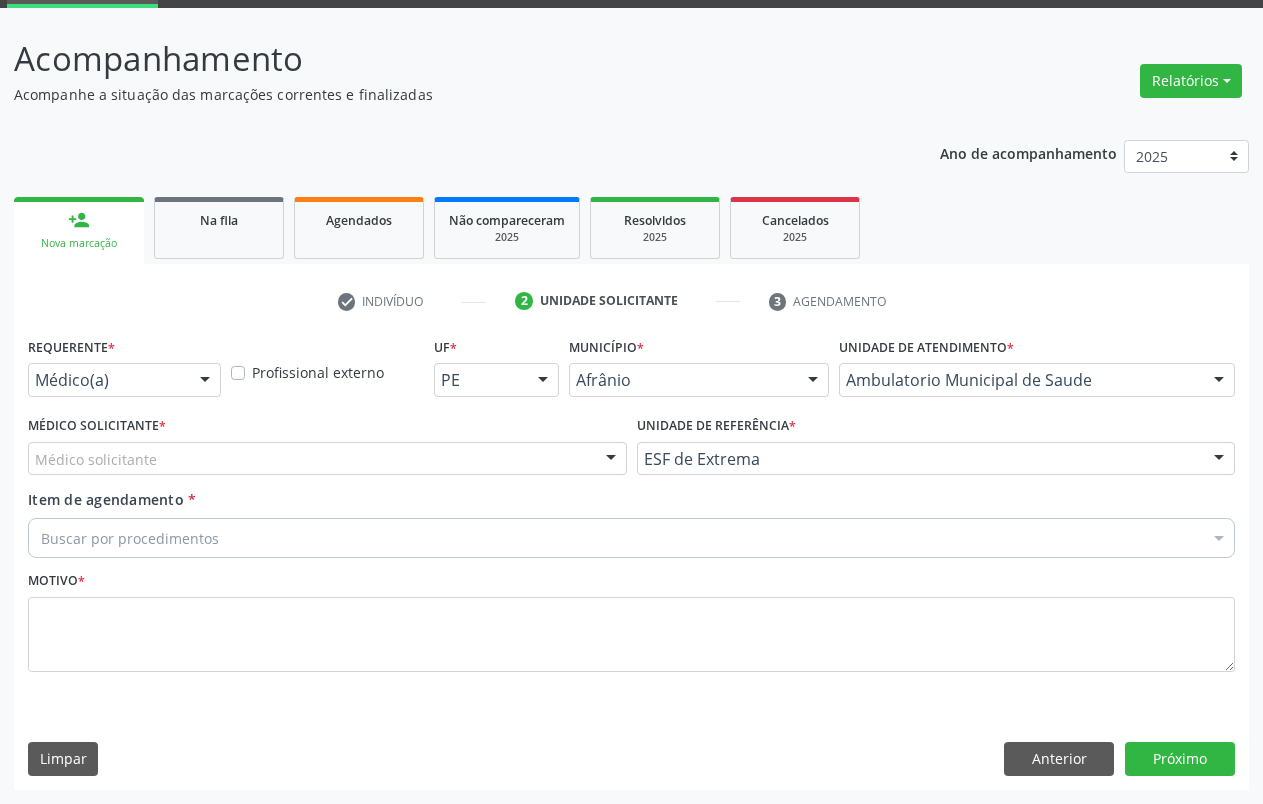 click on "Médico solicitante" at bounding box center (327, 459) 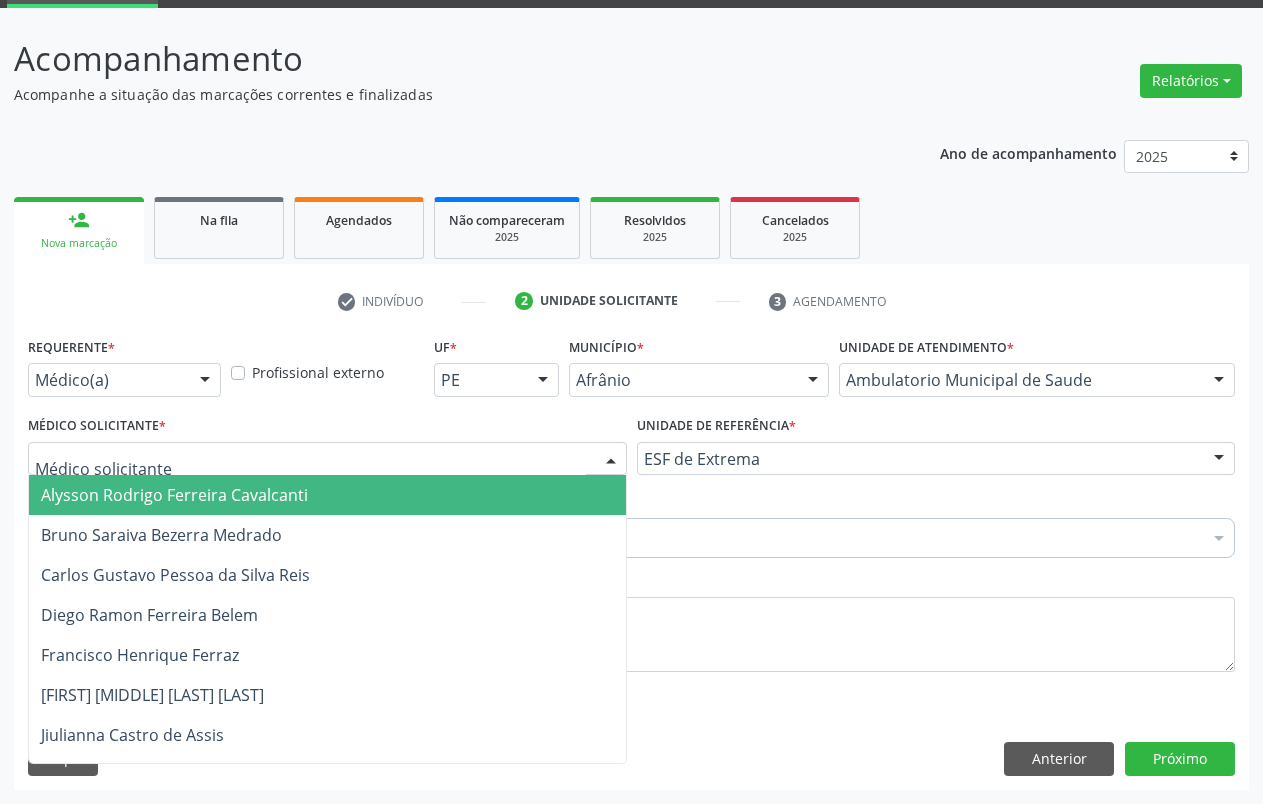 click on "Alysson Rodrigo Ferreira Cavalcanti" at bounding box center (174, 495) 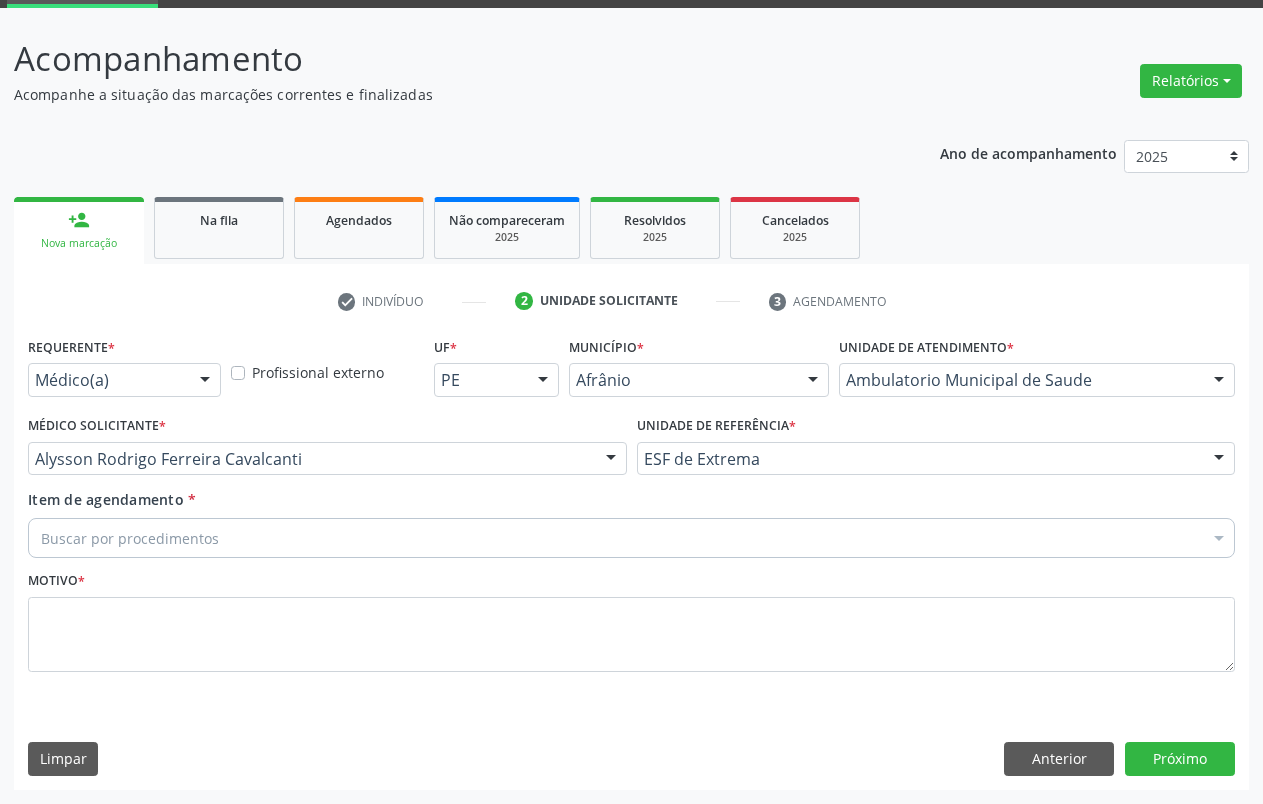 click on "Buscar por procedimentos" at bounding box center [631, 538] 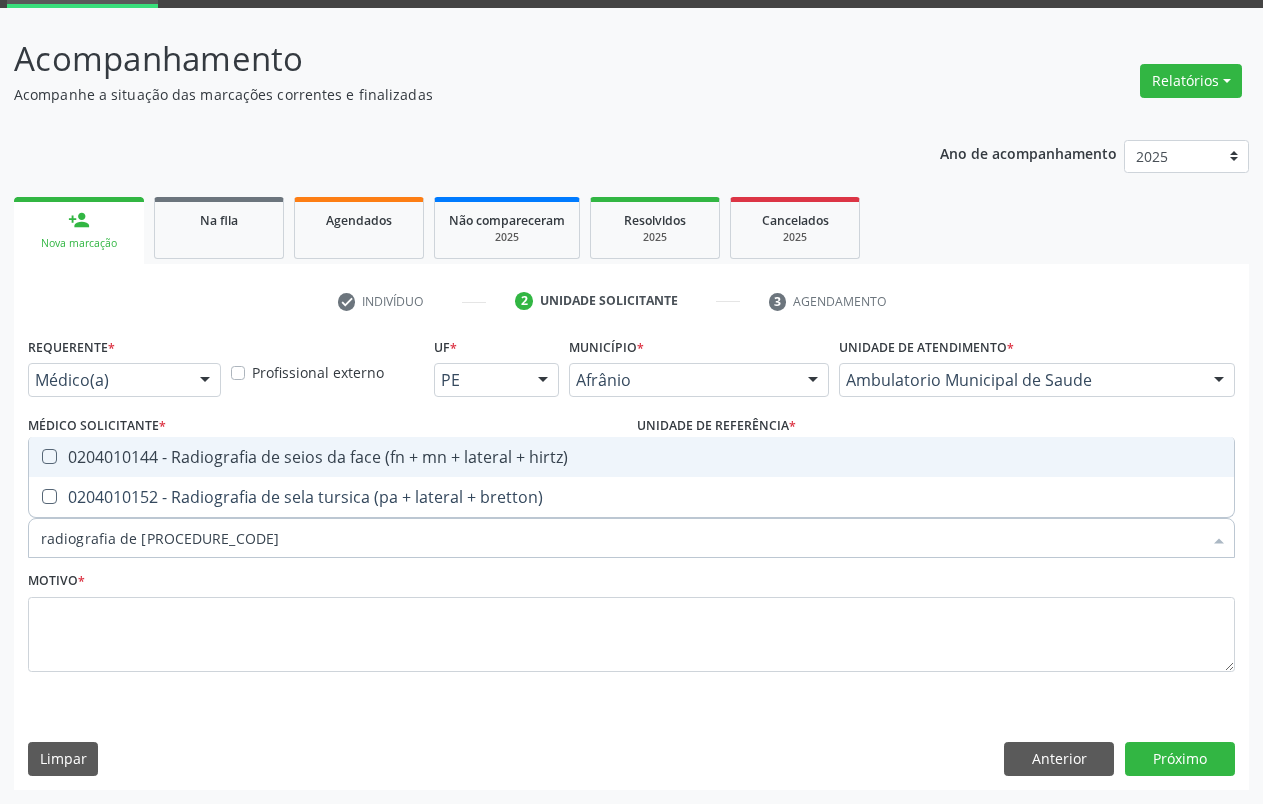 type on "radiografia de [PROCEDURE_CODE]" 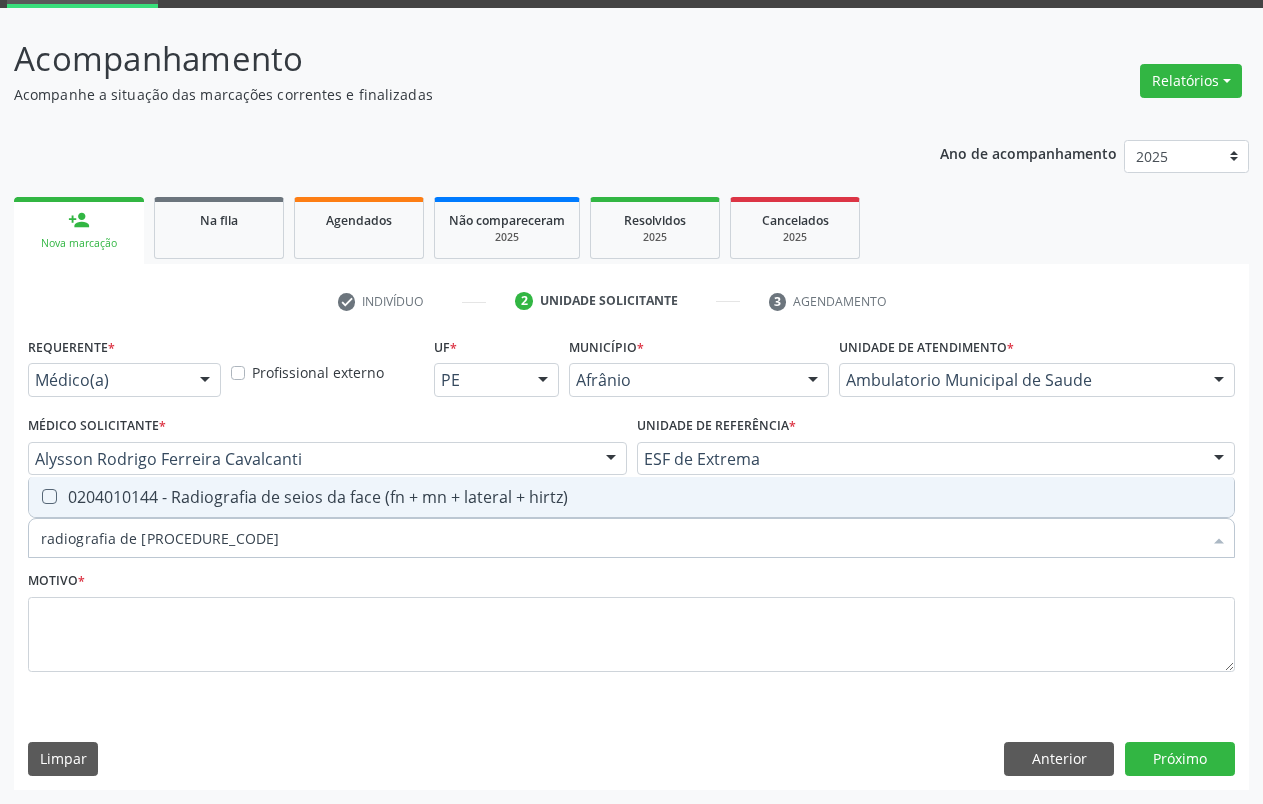click at bounding box center (36, 497) 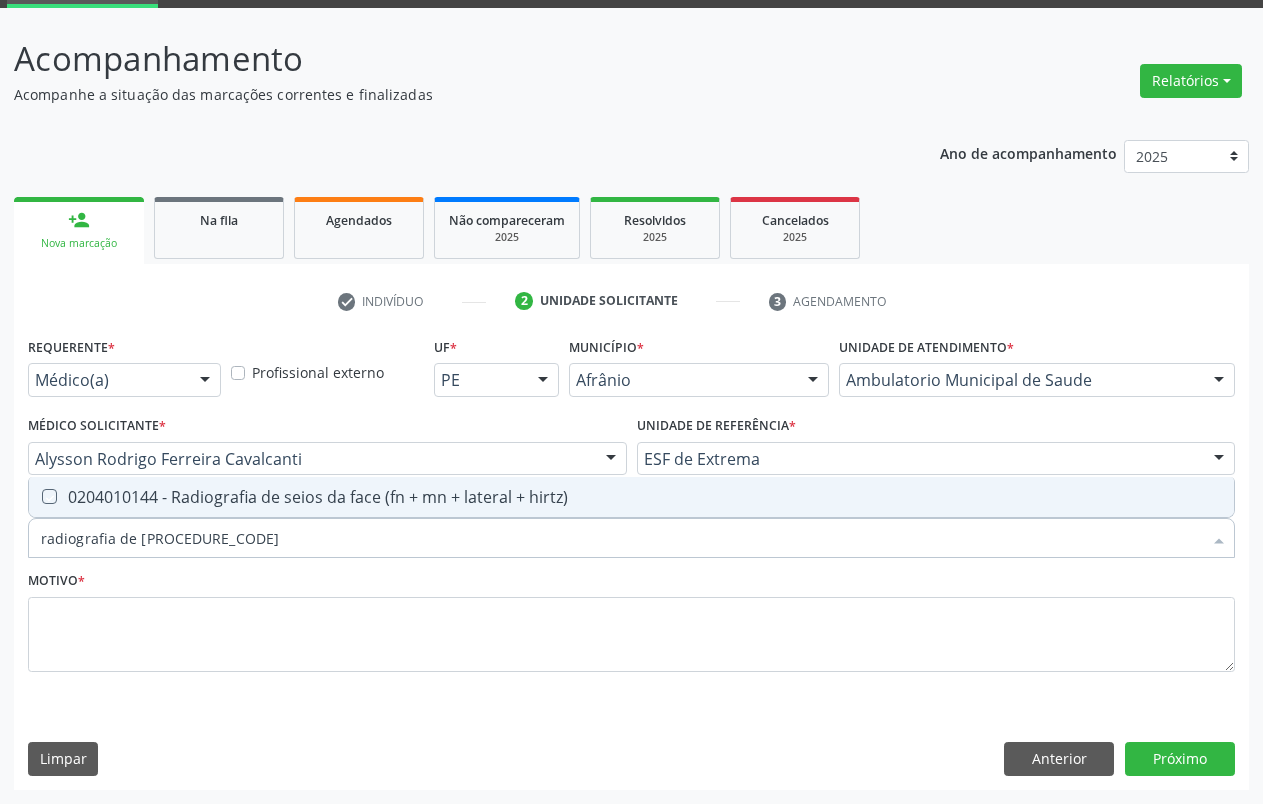 checkbox on "true" 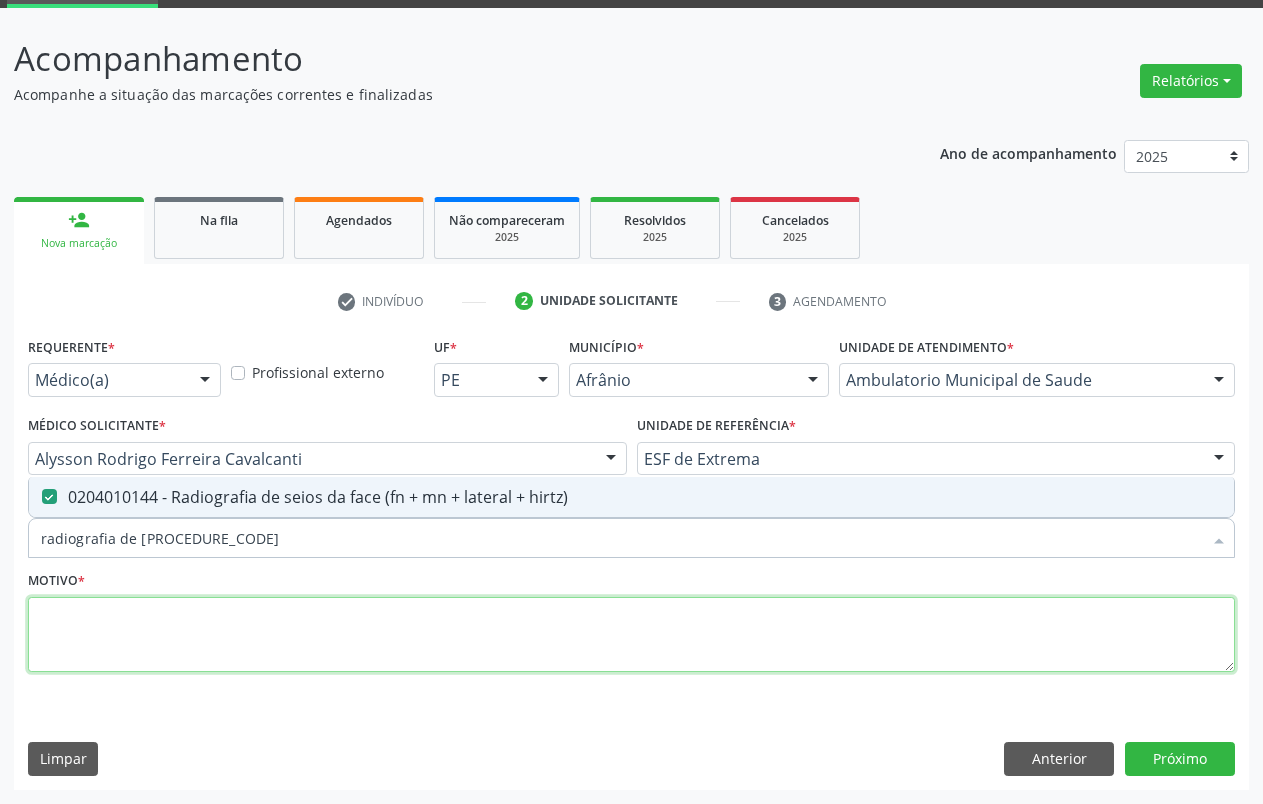 click at bounding box center [631, 635] 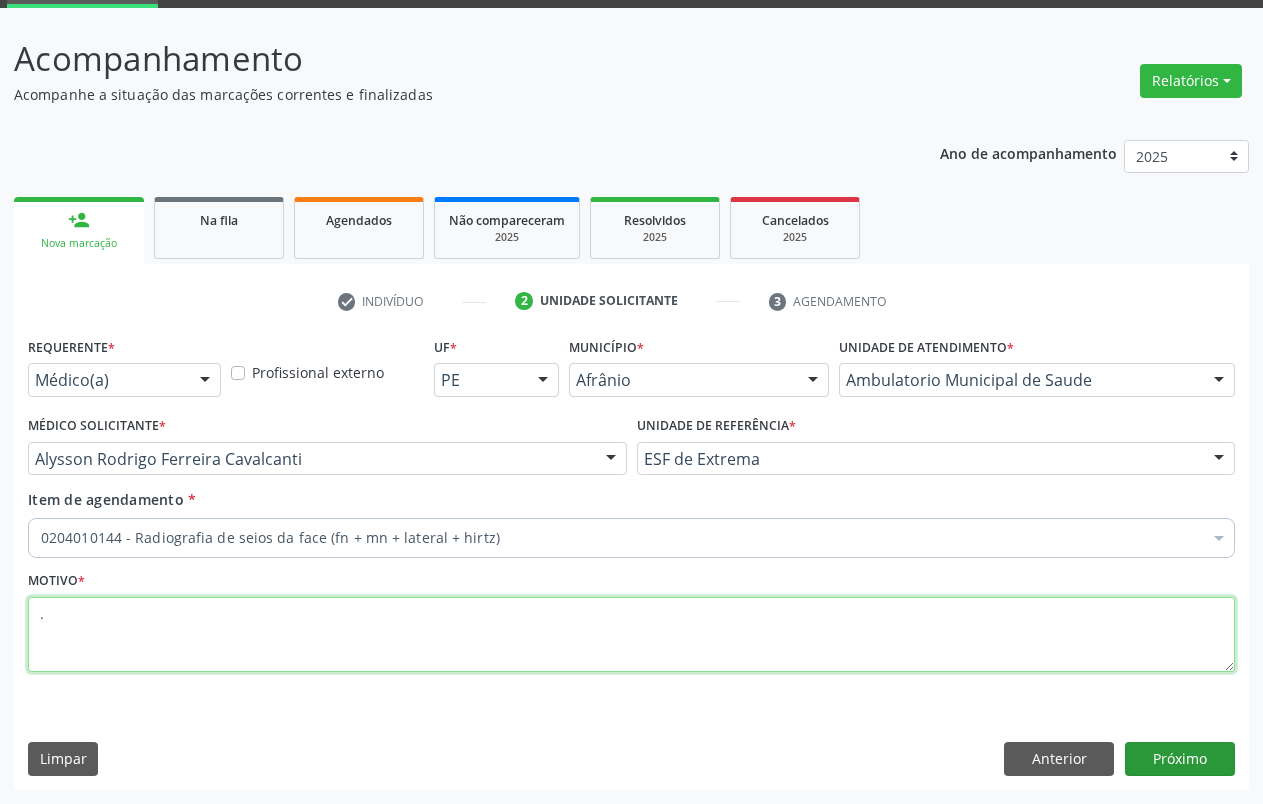 type on "." 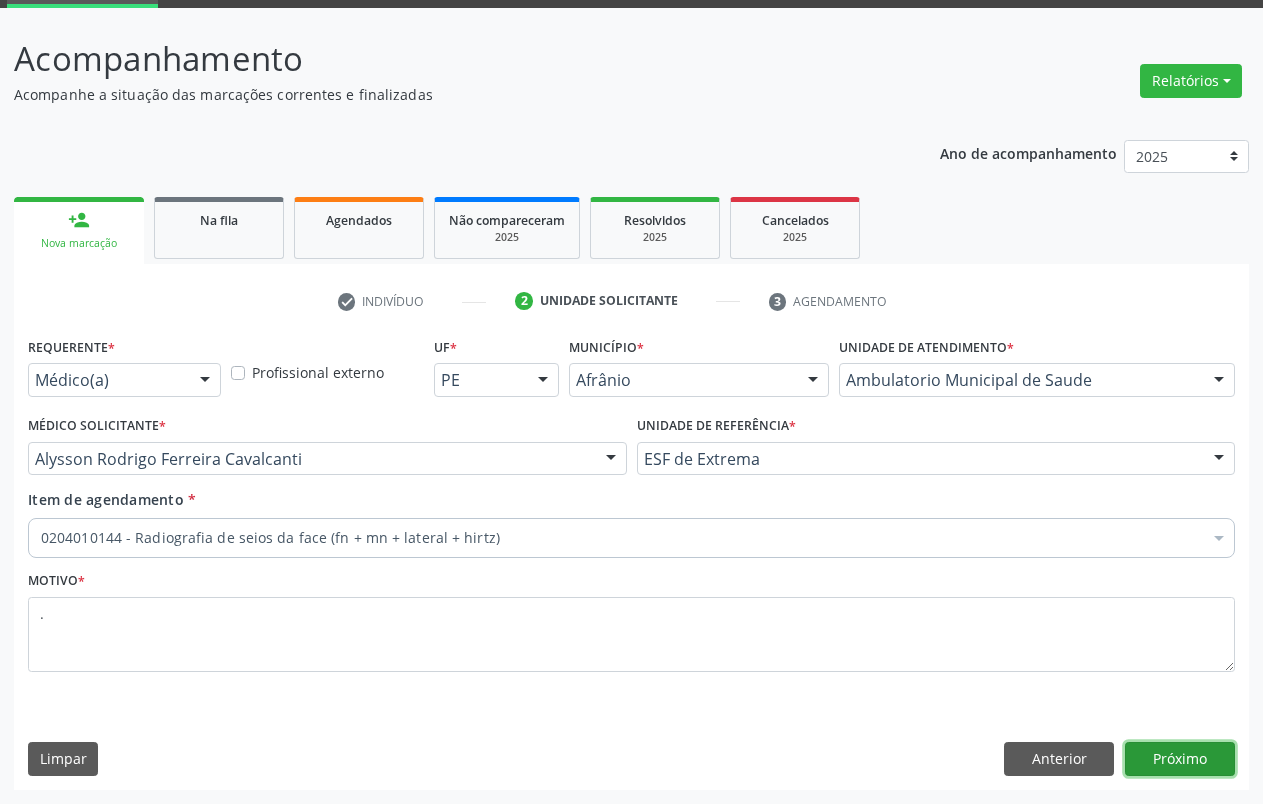 click on "Próximo" at bounding box center (1180, 759) 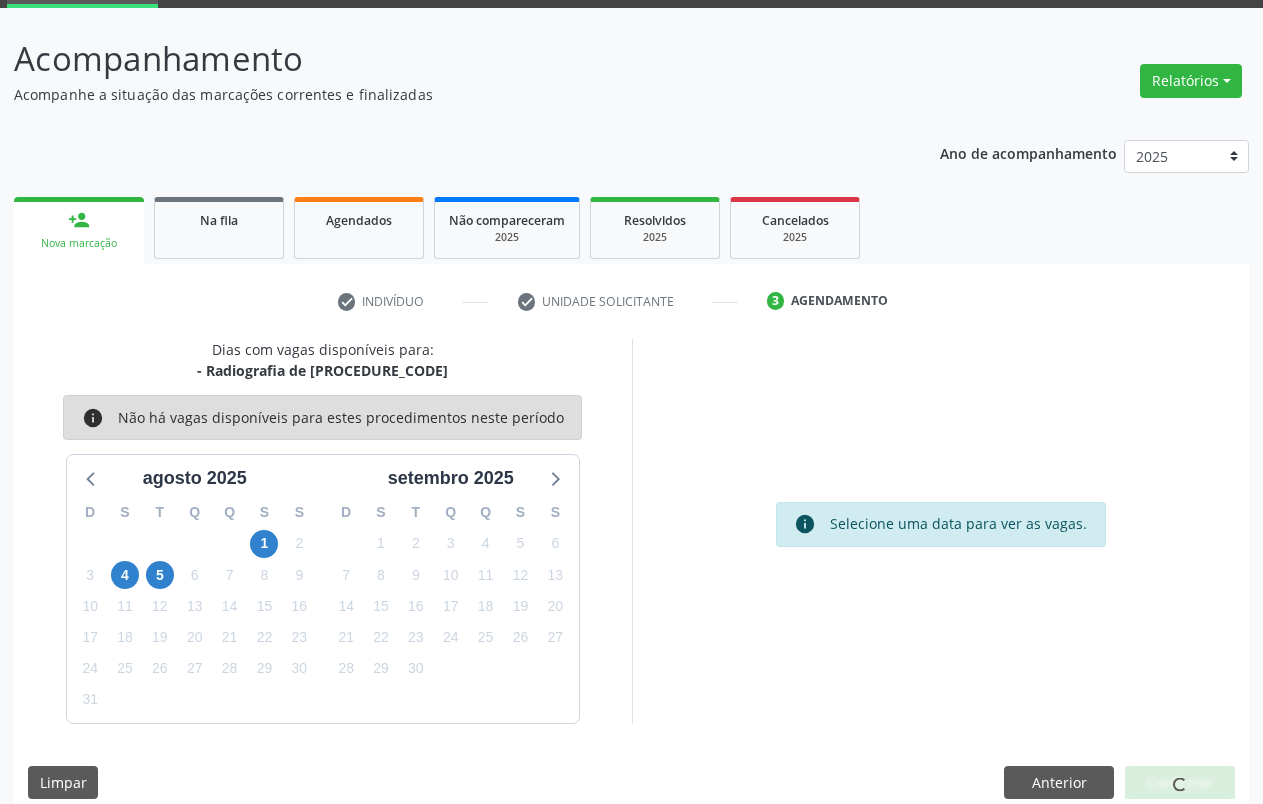 scroll, scrollTop: 66, scrollLeft: 0, axis: vertical 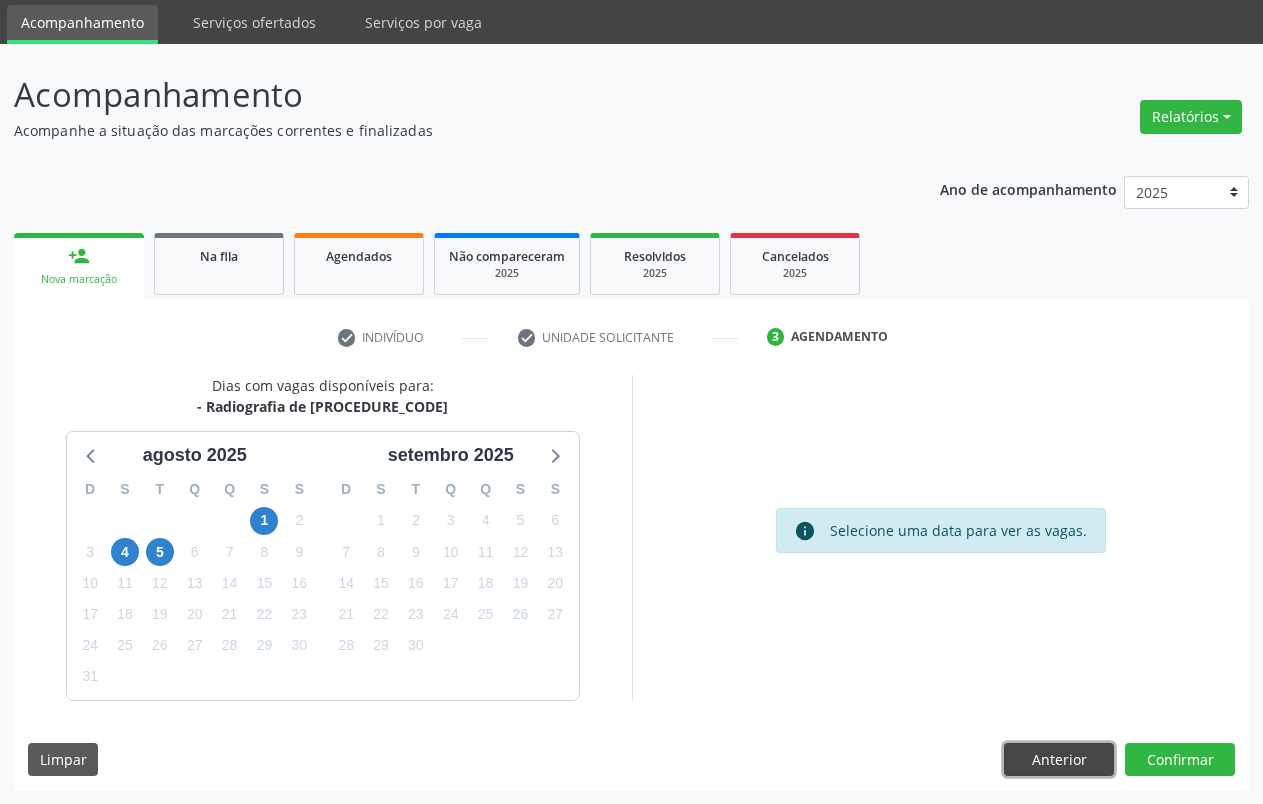 click on "Anterior" at bounding box center (1059, 760) 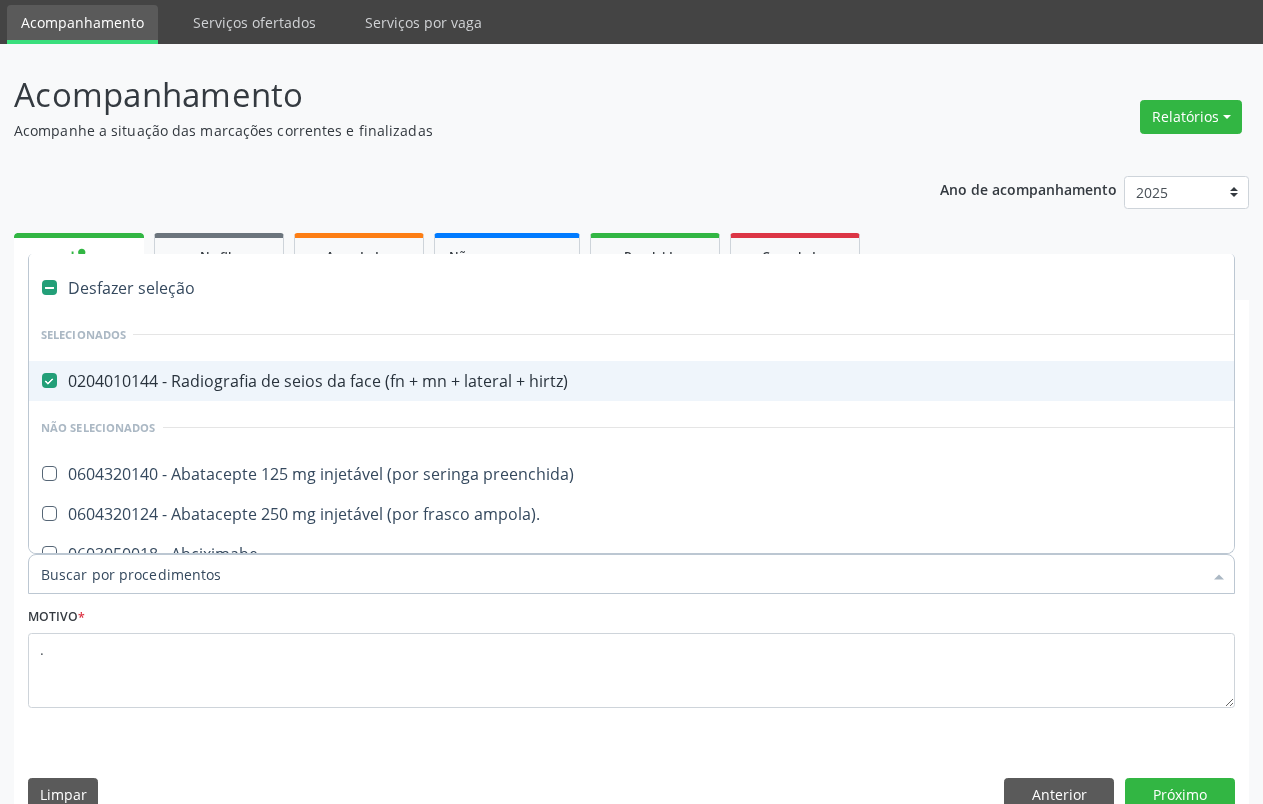 click at bounding box center (49, 380) 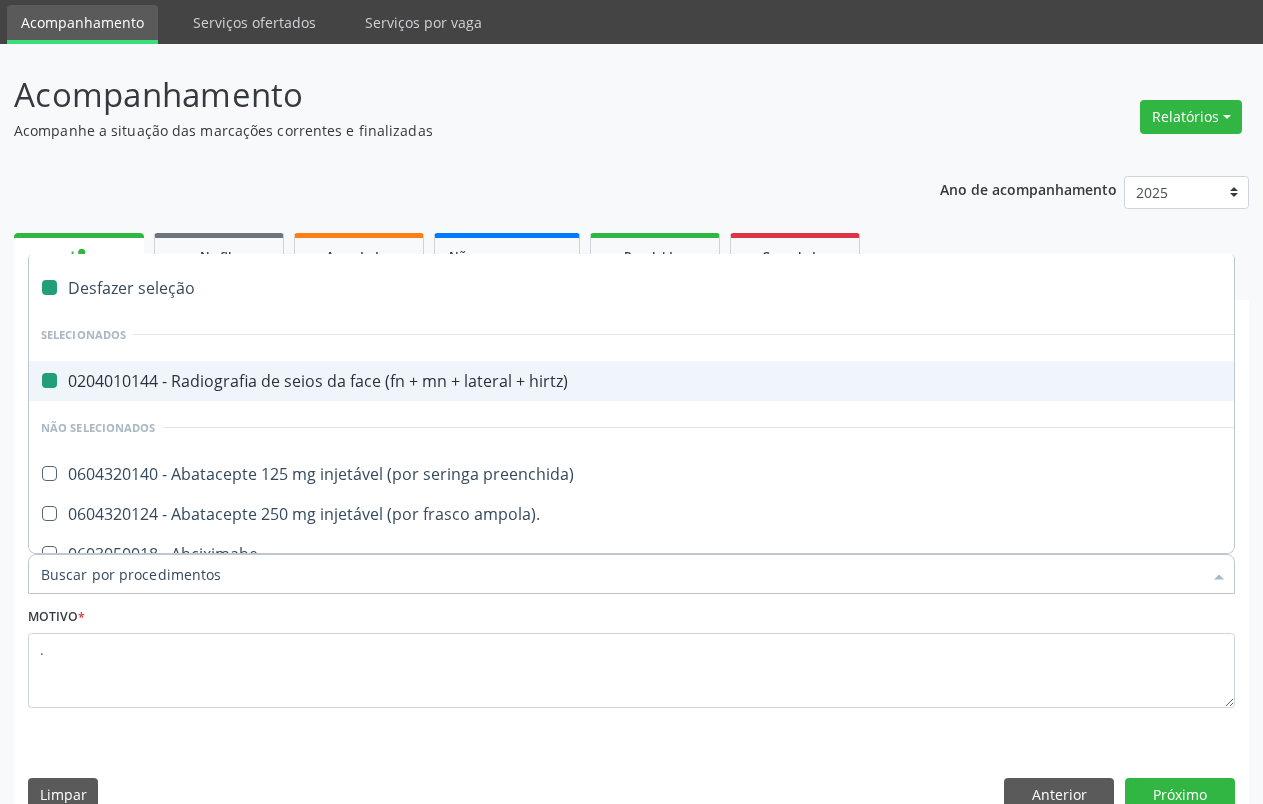 checkbox on "false" 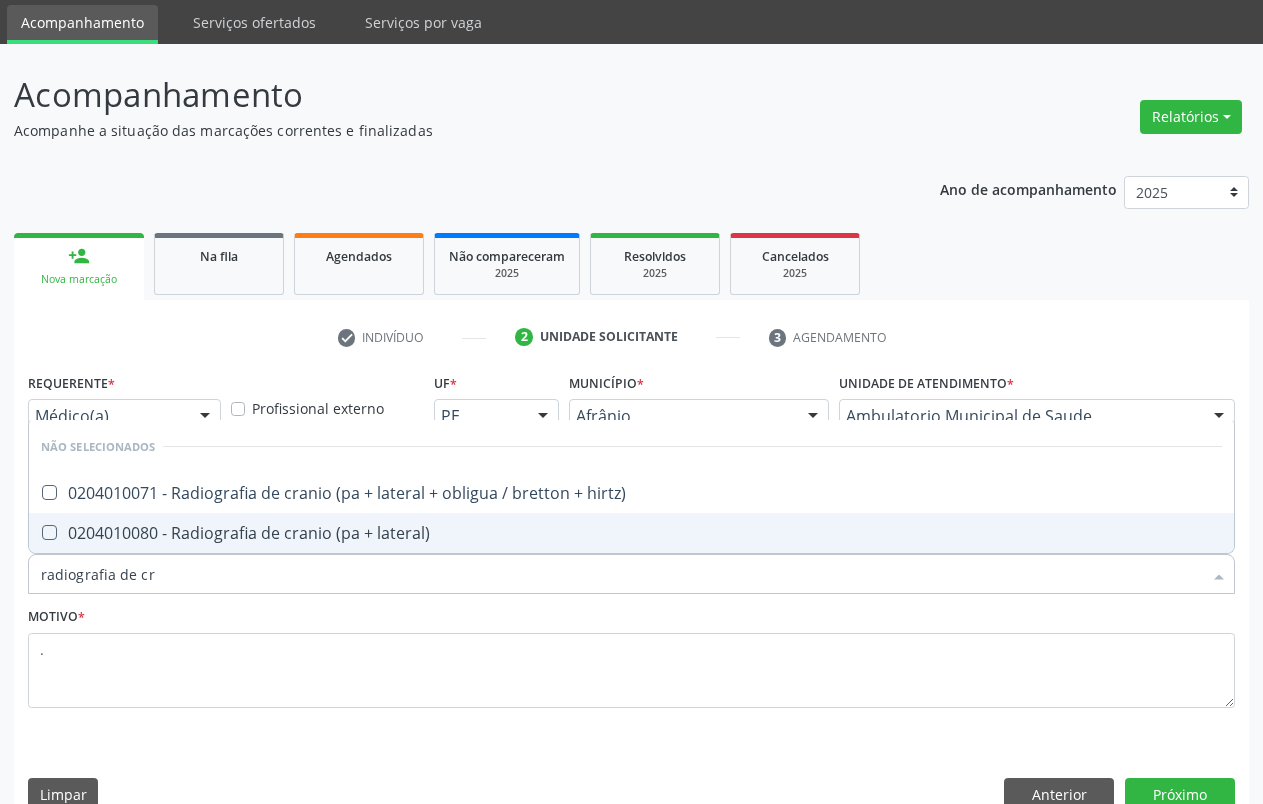 type on "radiografia de cra" 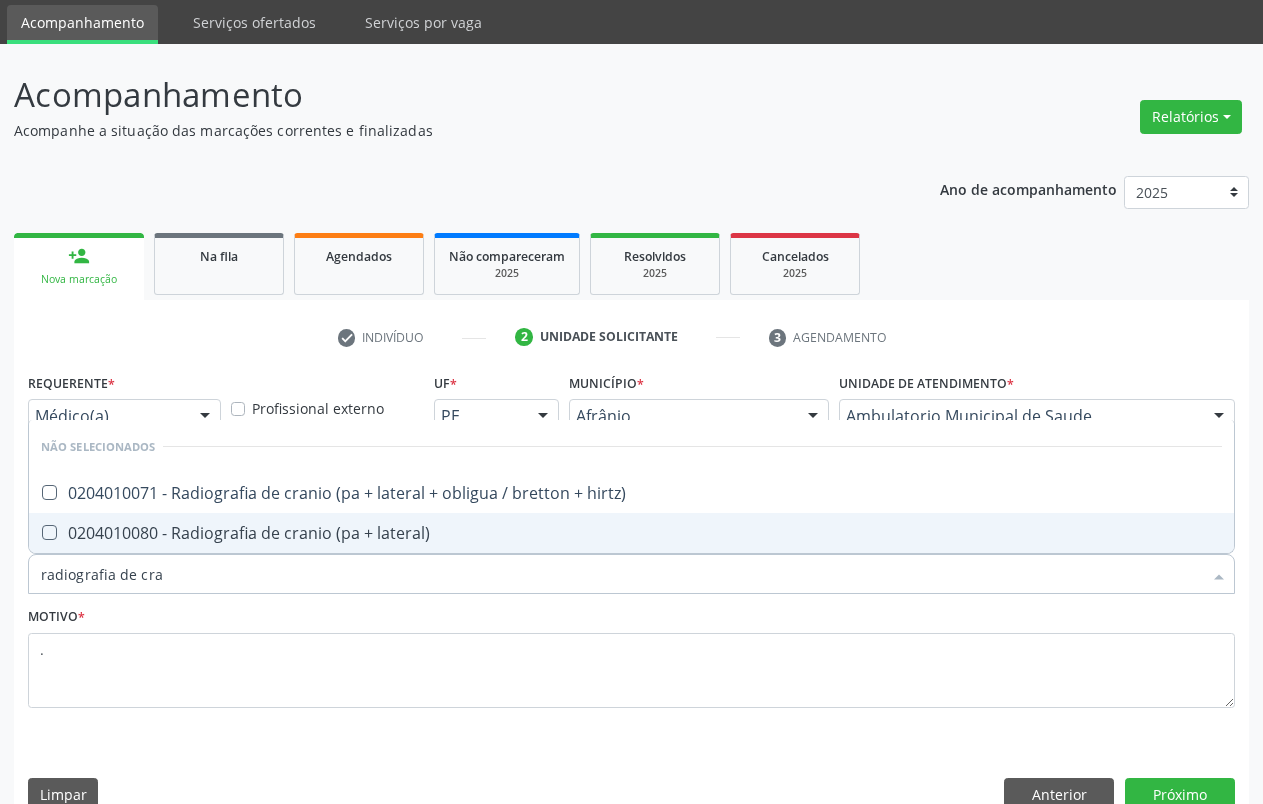 click on "0204010080 - Radiografia de cranio (pa + lateral)" at bounding box center [631, 533] 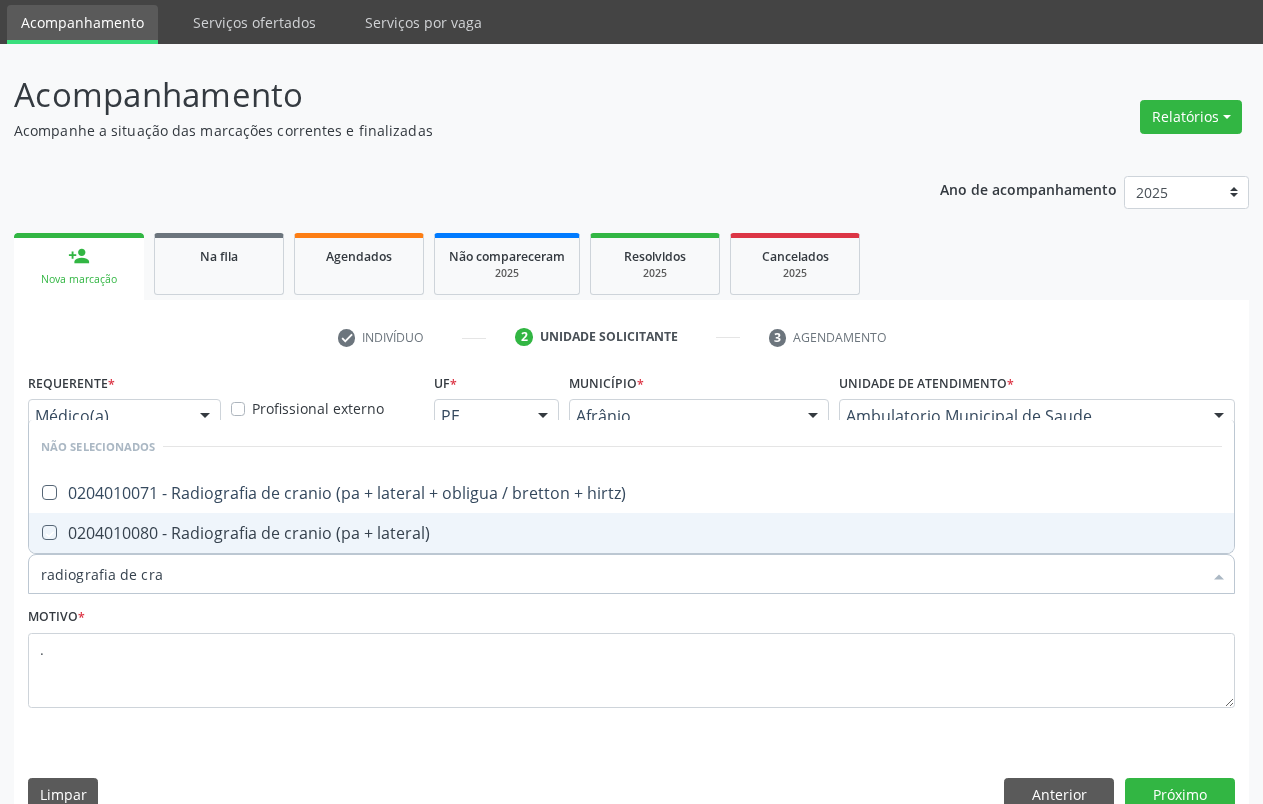 checkbox on "true" 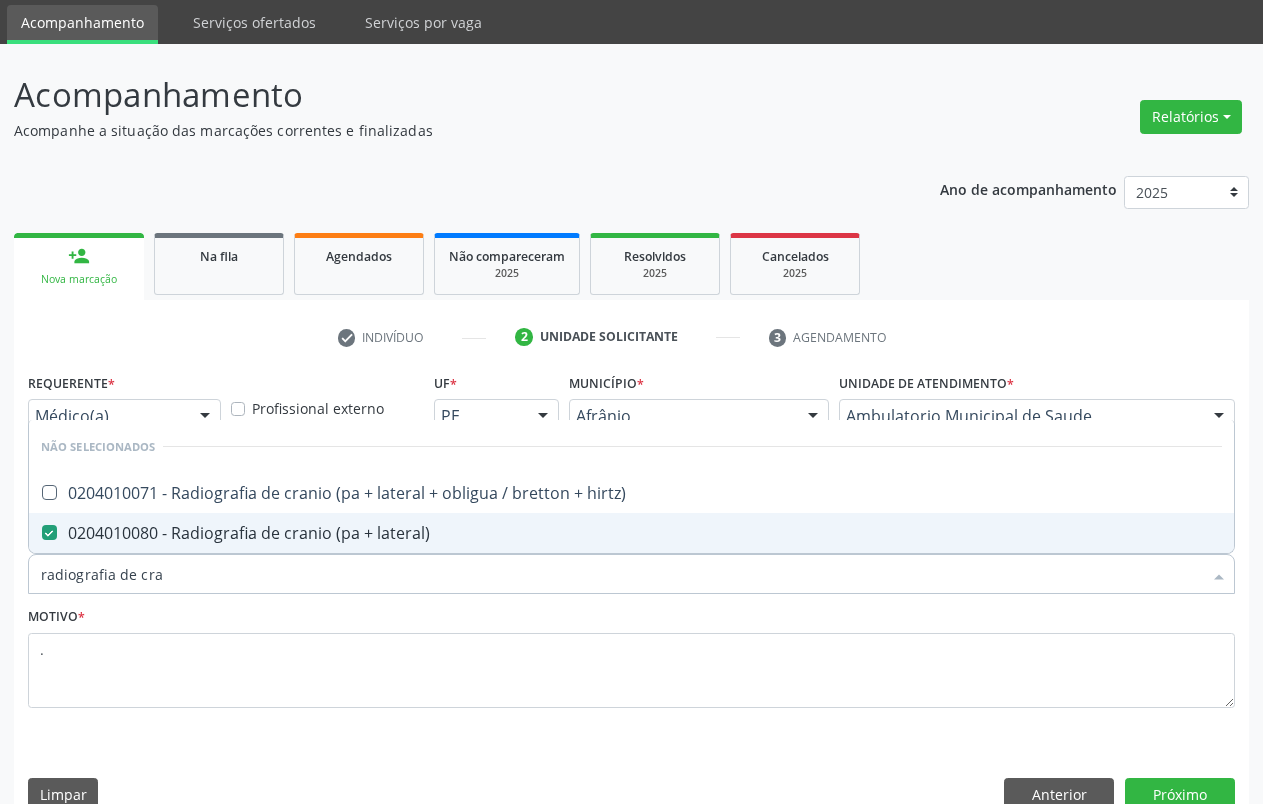 type on "radiografia de cra" 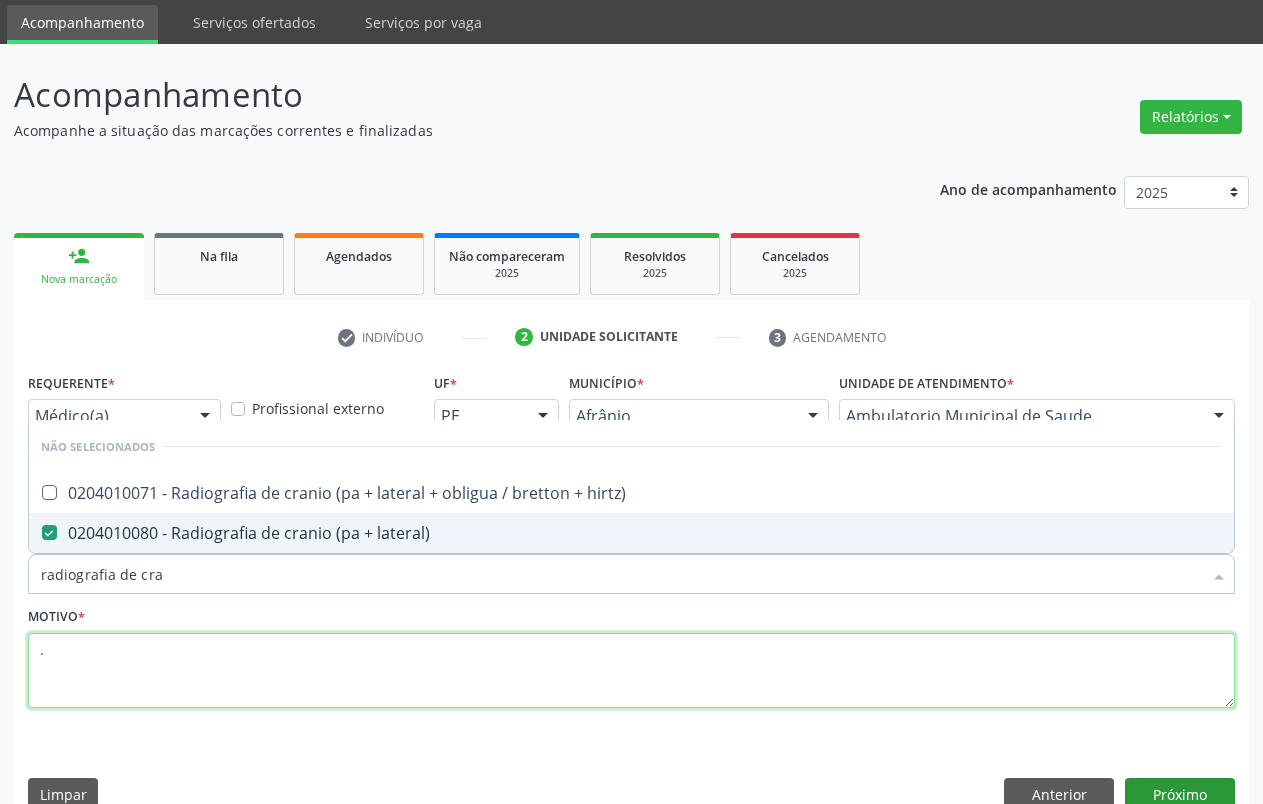 click on "." at bounding box center (631, 671) 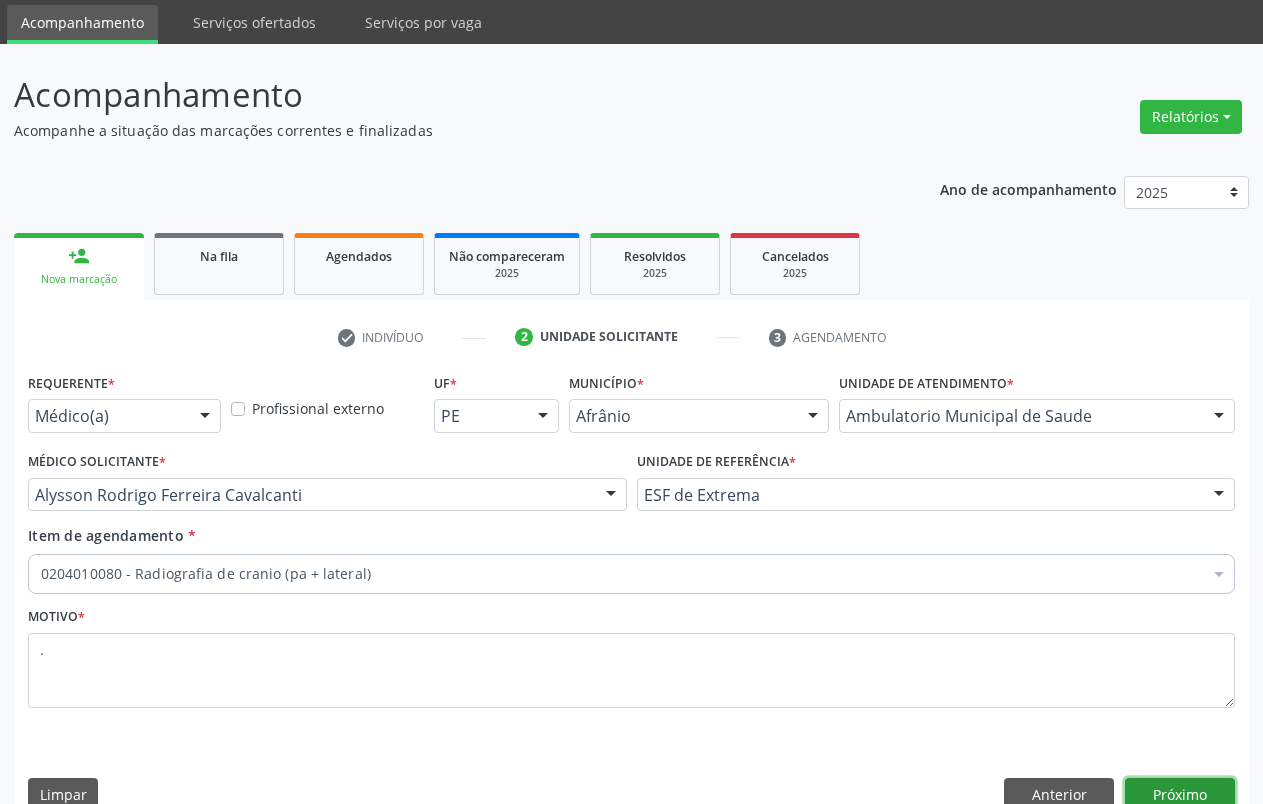 click on "Próximo" at bounding box center (1180, 795) 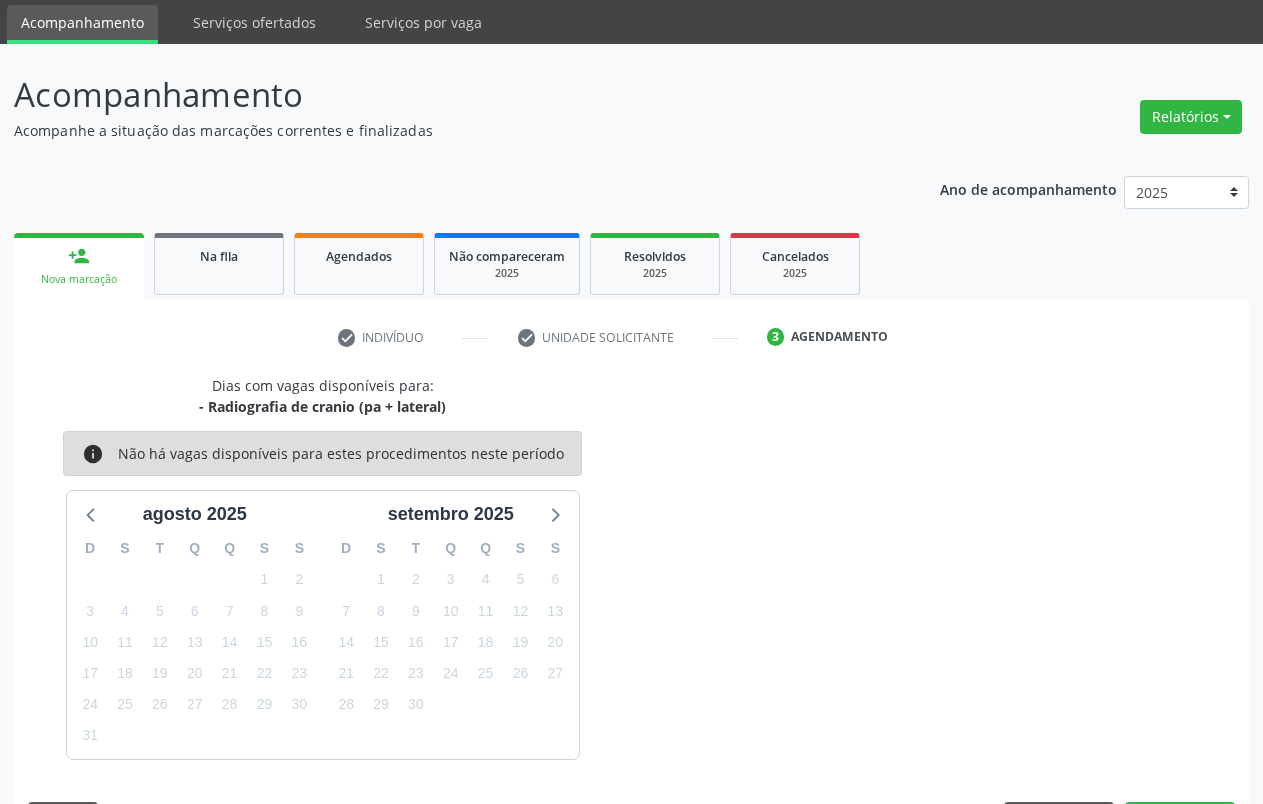 scroll, scrollTop: 125, scrollLeft: 0, axis: vertical 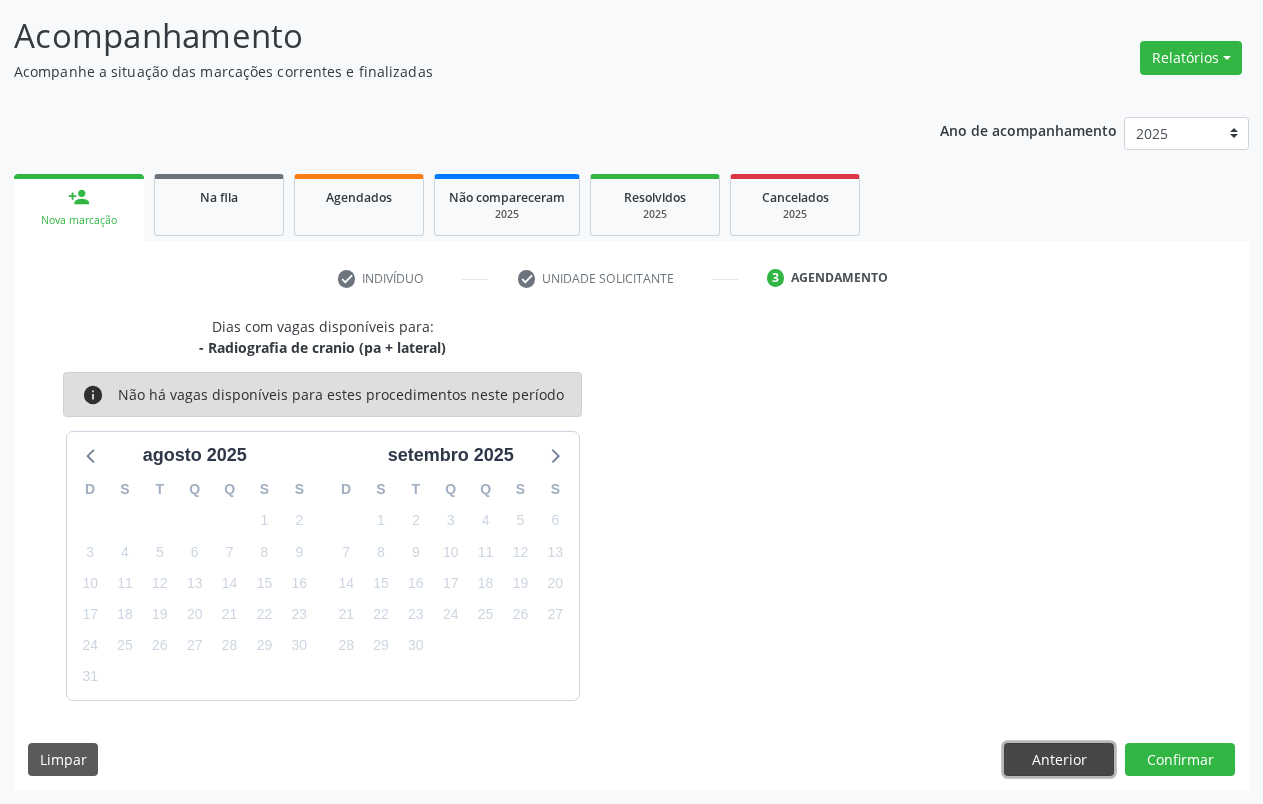 click on "Anterior" at bounding box center [1059, 760] 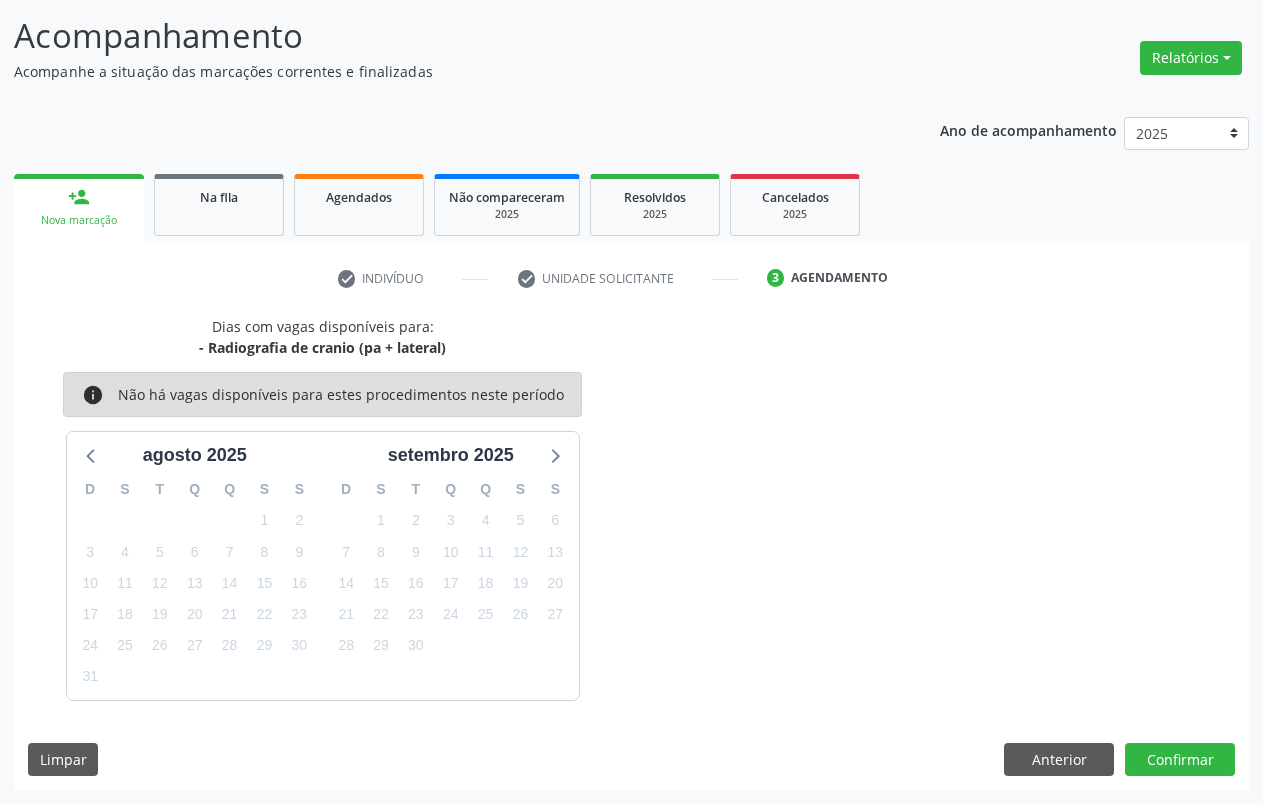 scroll, scrollTop: 102, scrollLeft: 0, axis: vertical 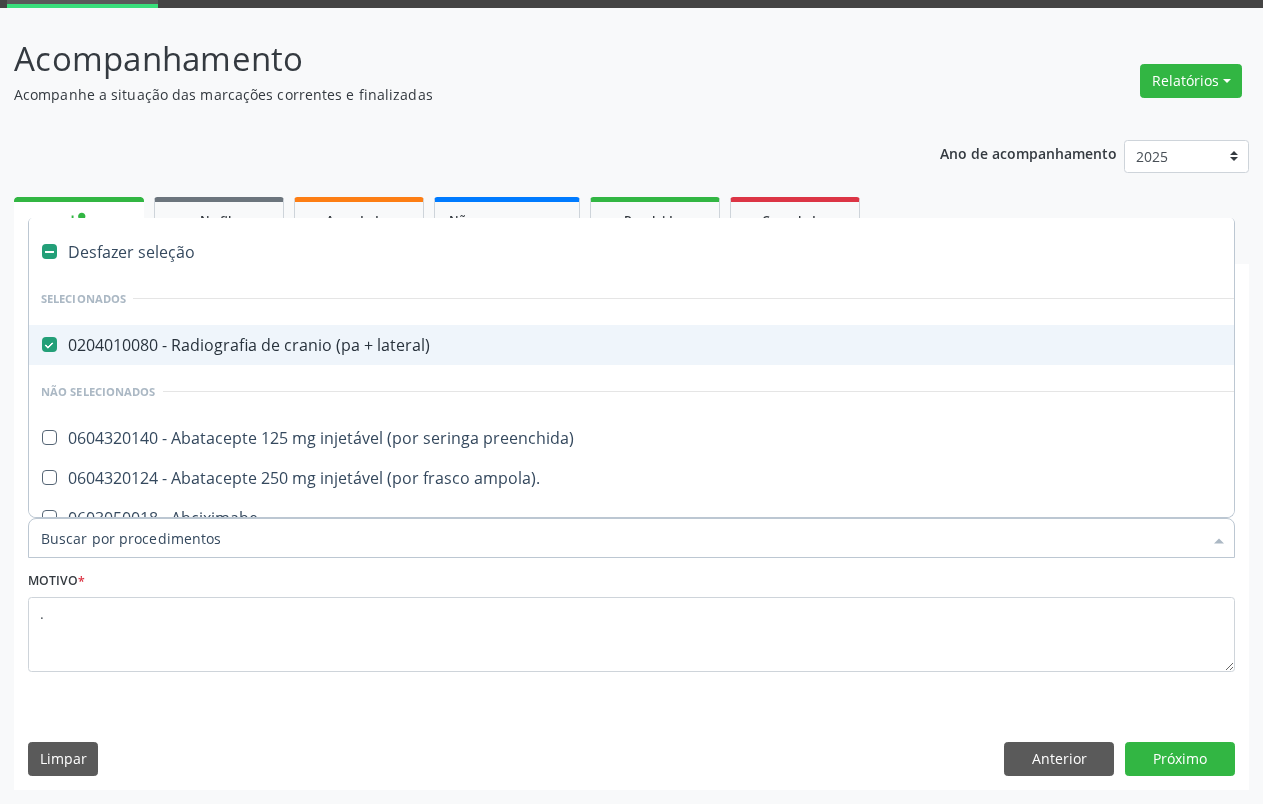 click on "0204010080 - Radiografia de cranio (pa + lateral)" at bounding box center [810, 345] 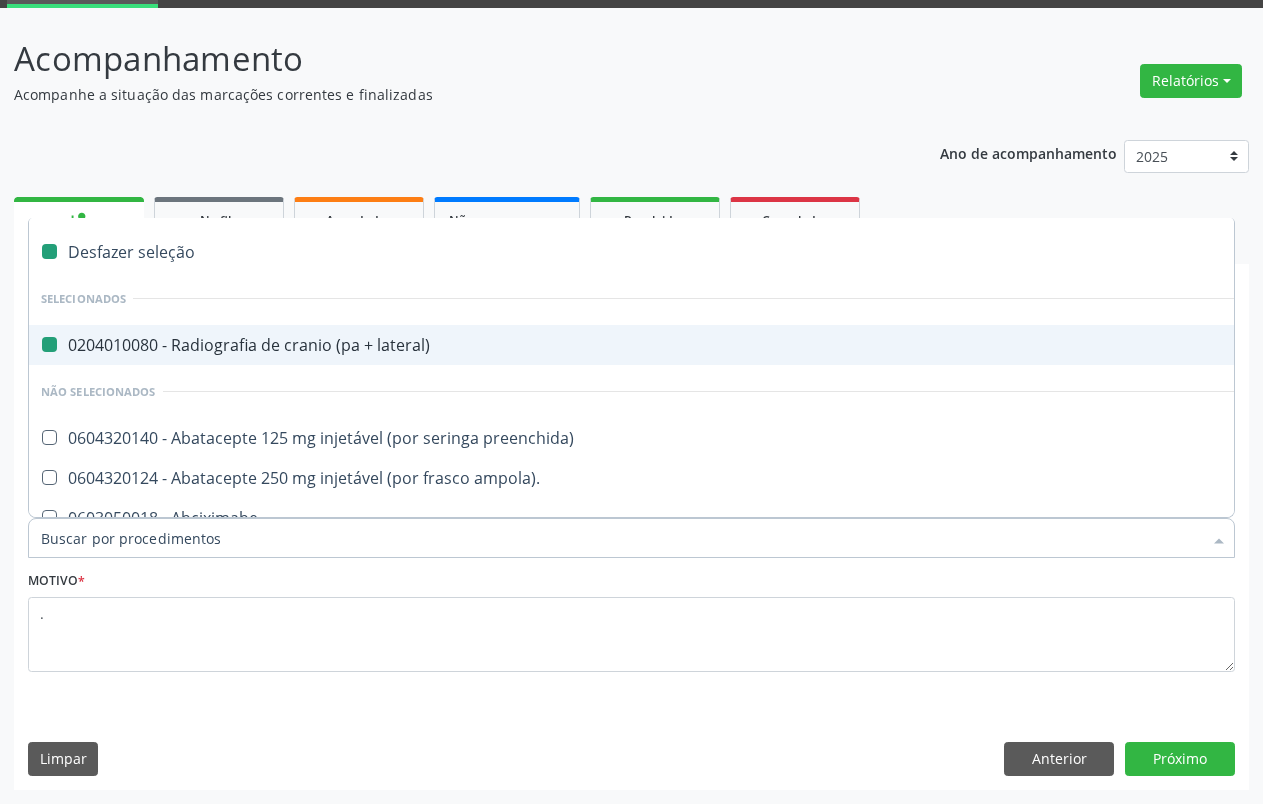 checkbox on "false" 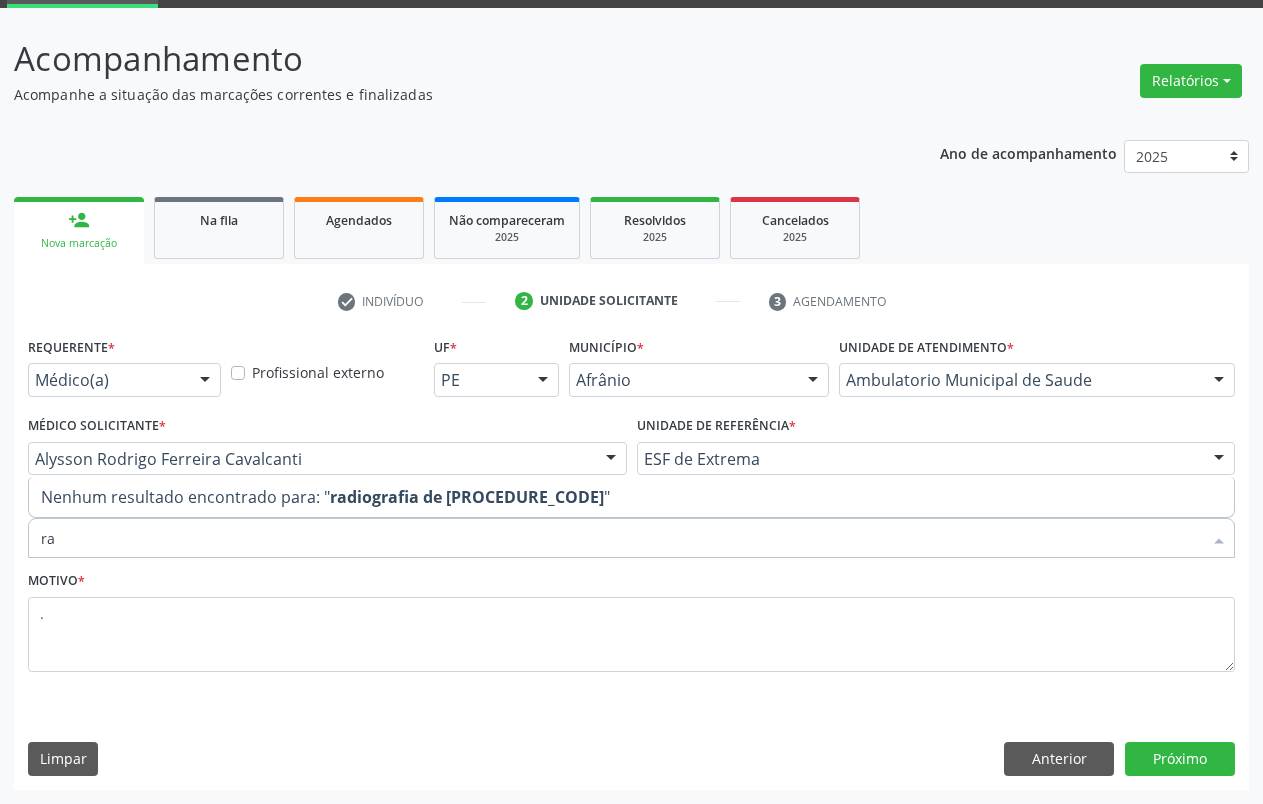 type on "r" 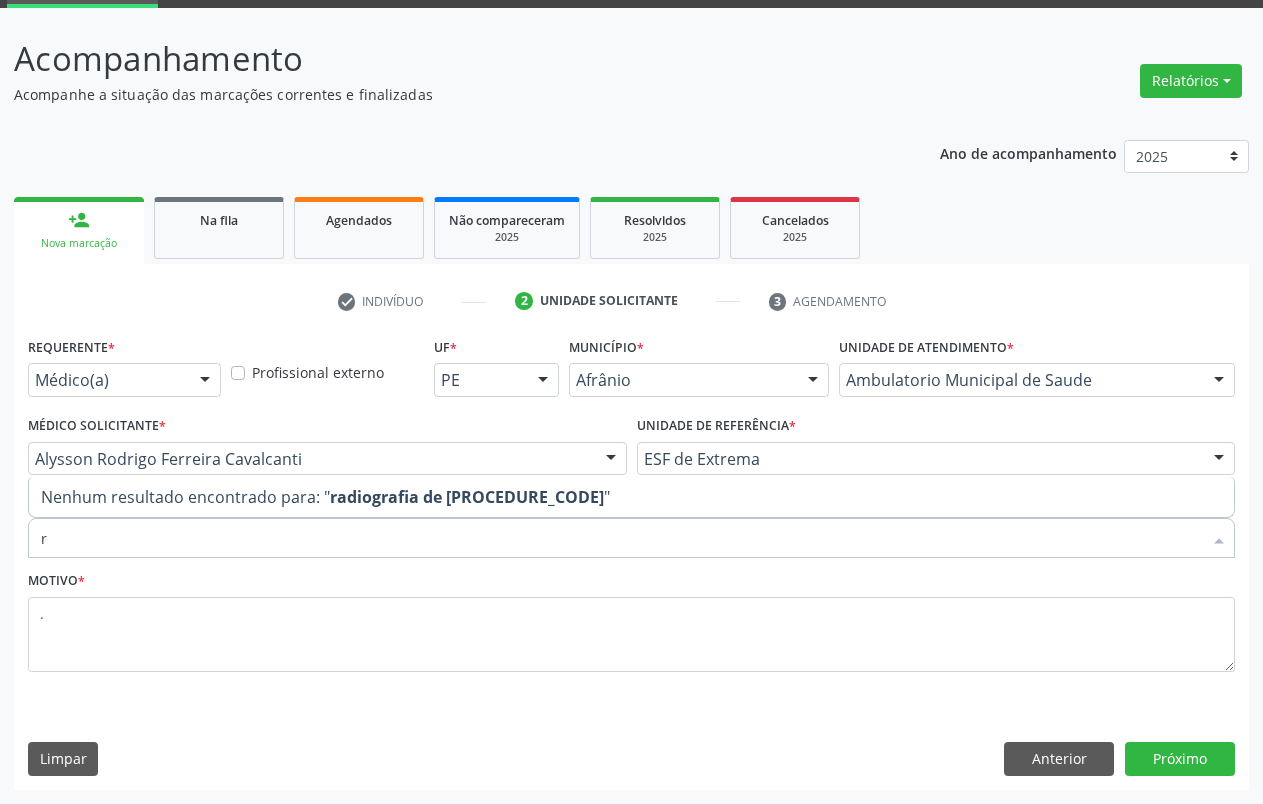 type 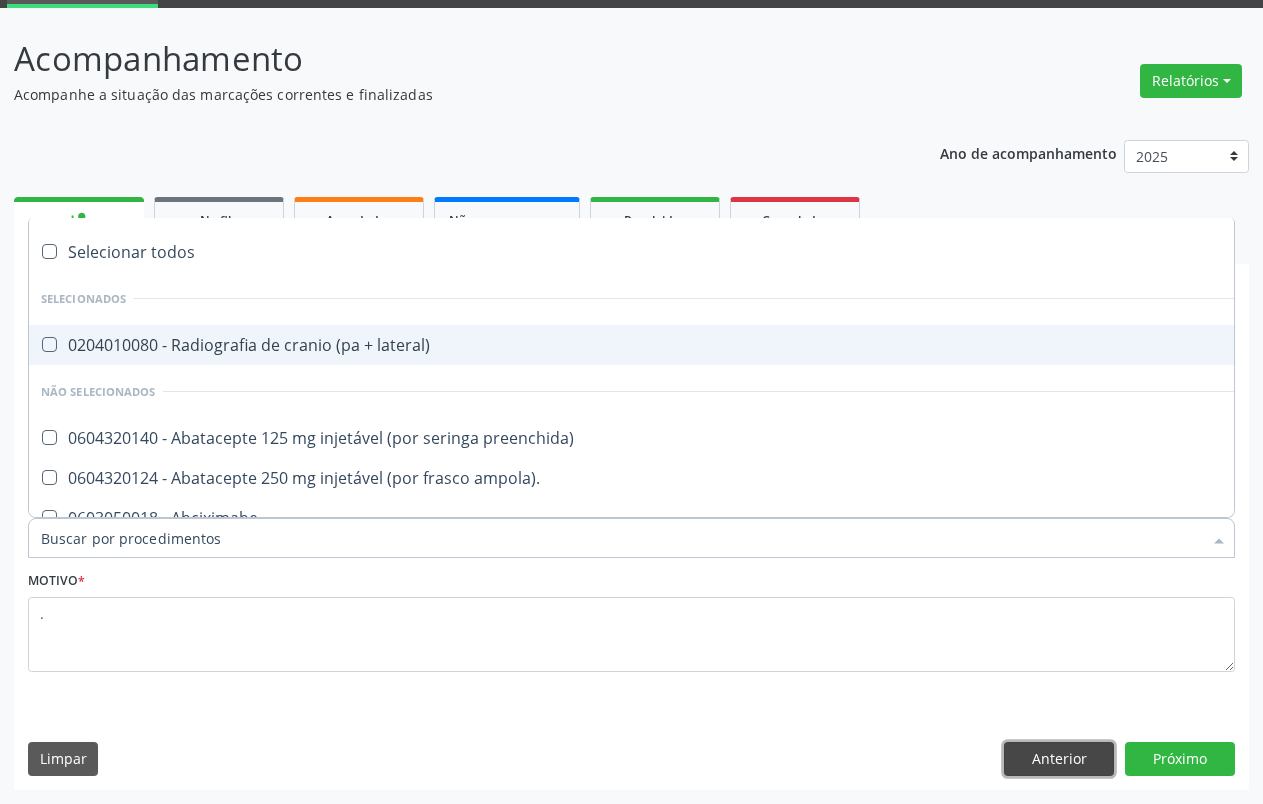 click on "Anterior" at bounding box center [1059, 759] 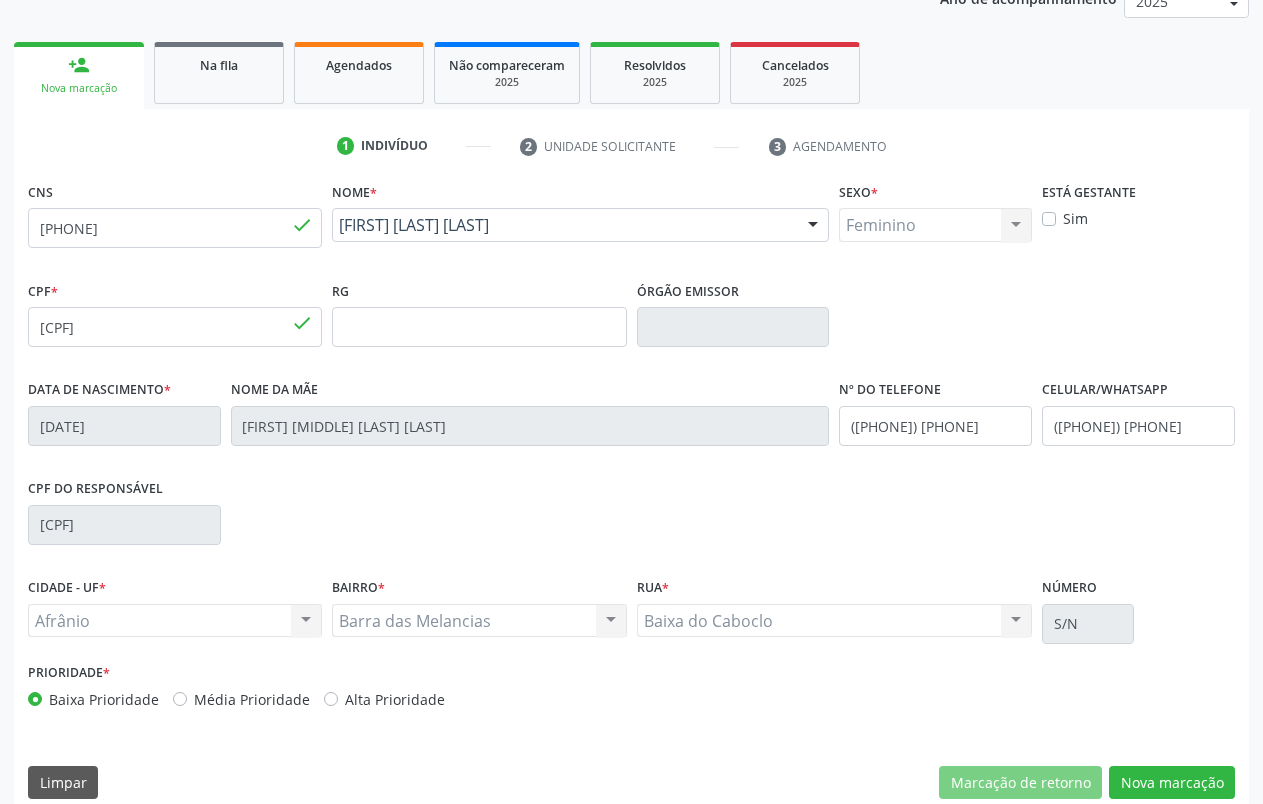 scroll, scrollTop: 280, scrollLeft: 0, axis: vertical 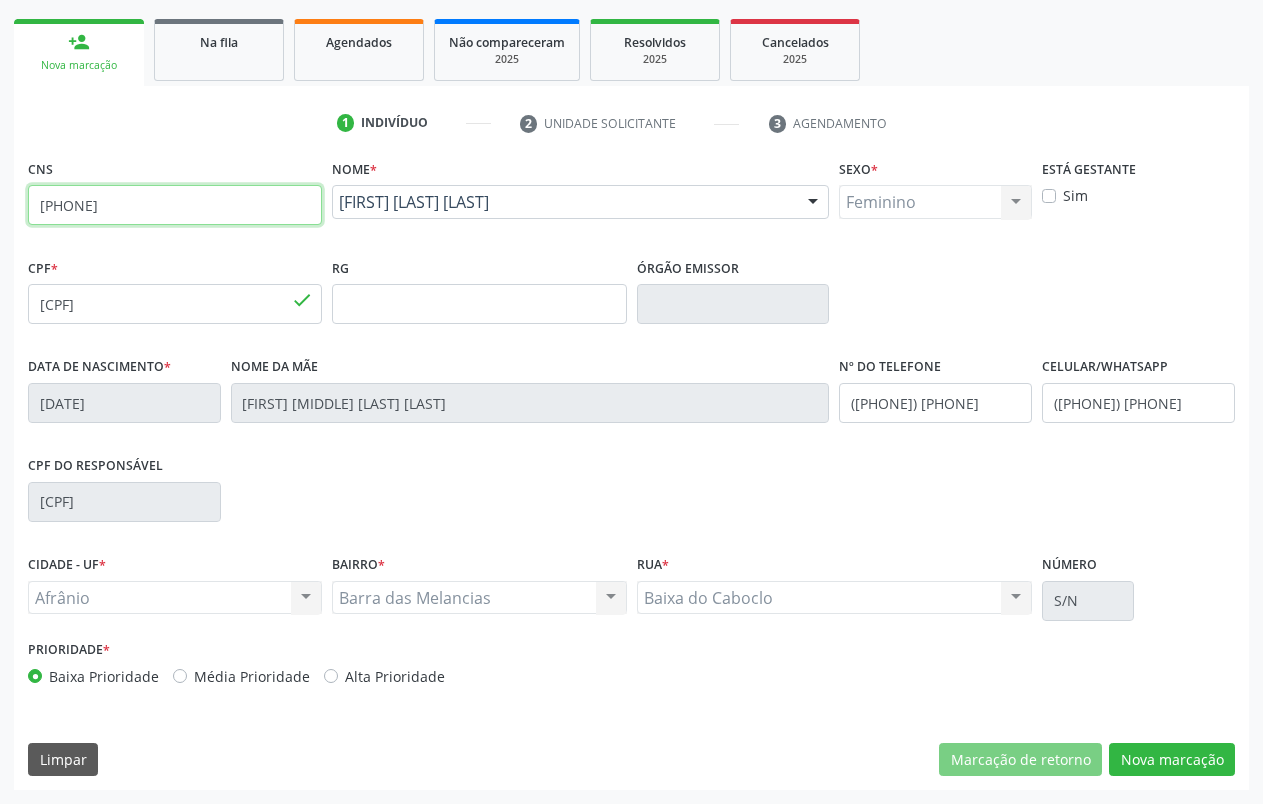drag, startPoint x: 203, startPoint y: 202, endPoint x: 0, endPoint y: 192, distance: 203.24615 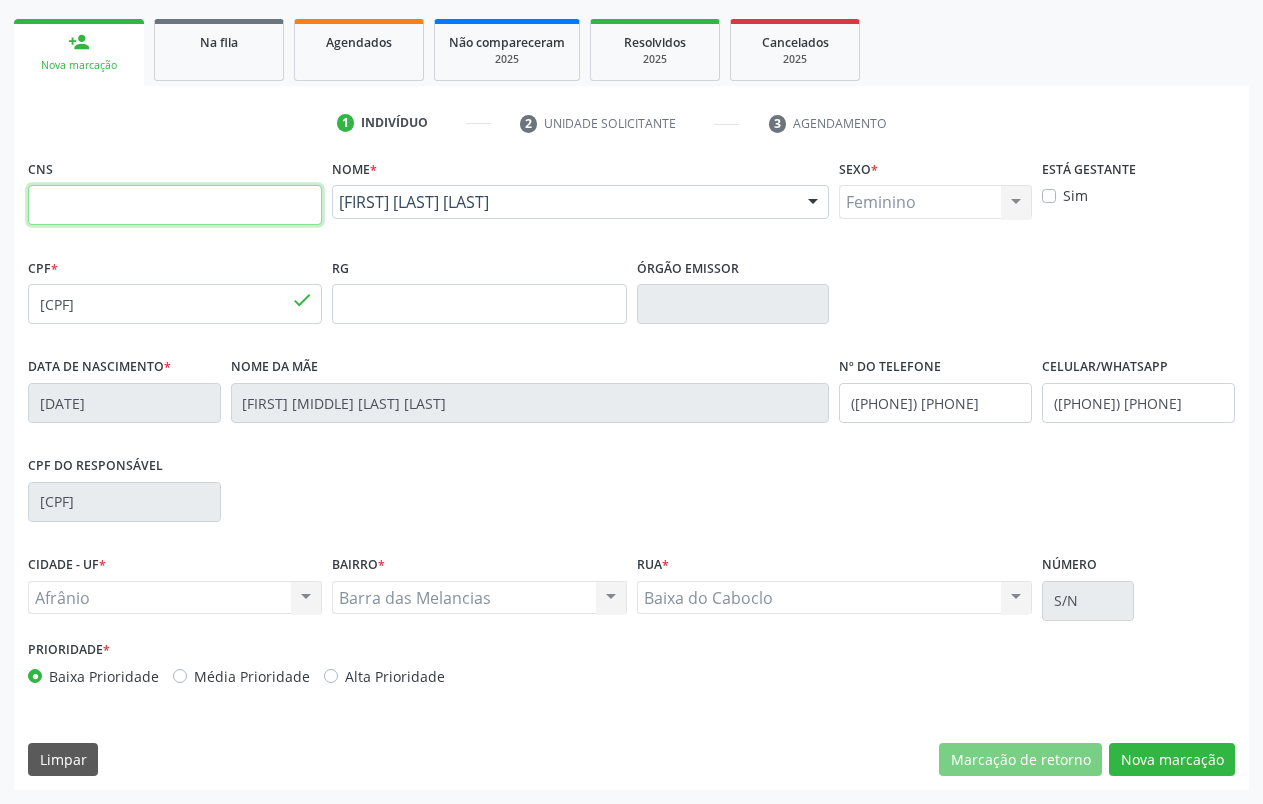 type 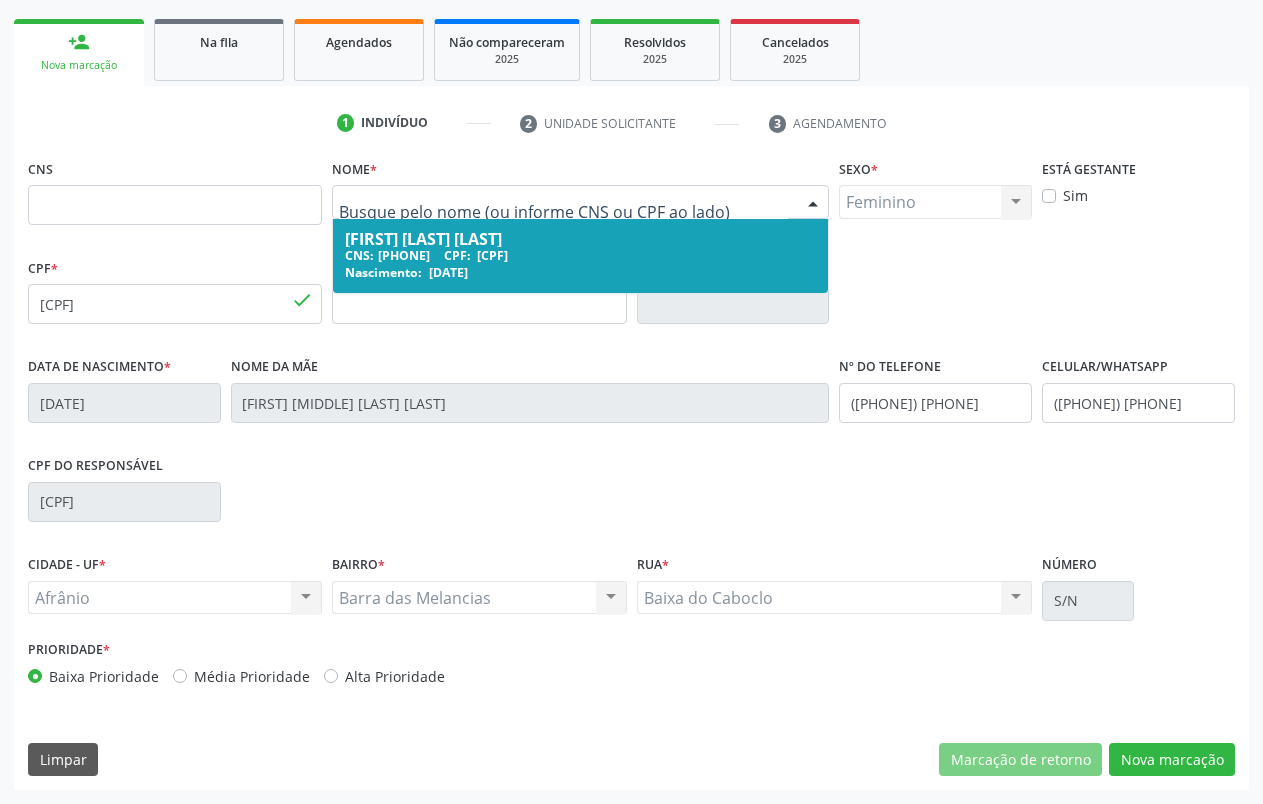 drag, startPoint x: 602, startPoint y: 195, endPoint x: 384, endPoint y: 196, distance: 218.00229 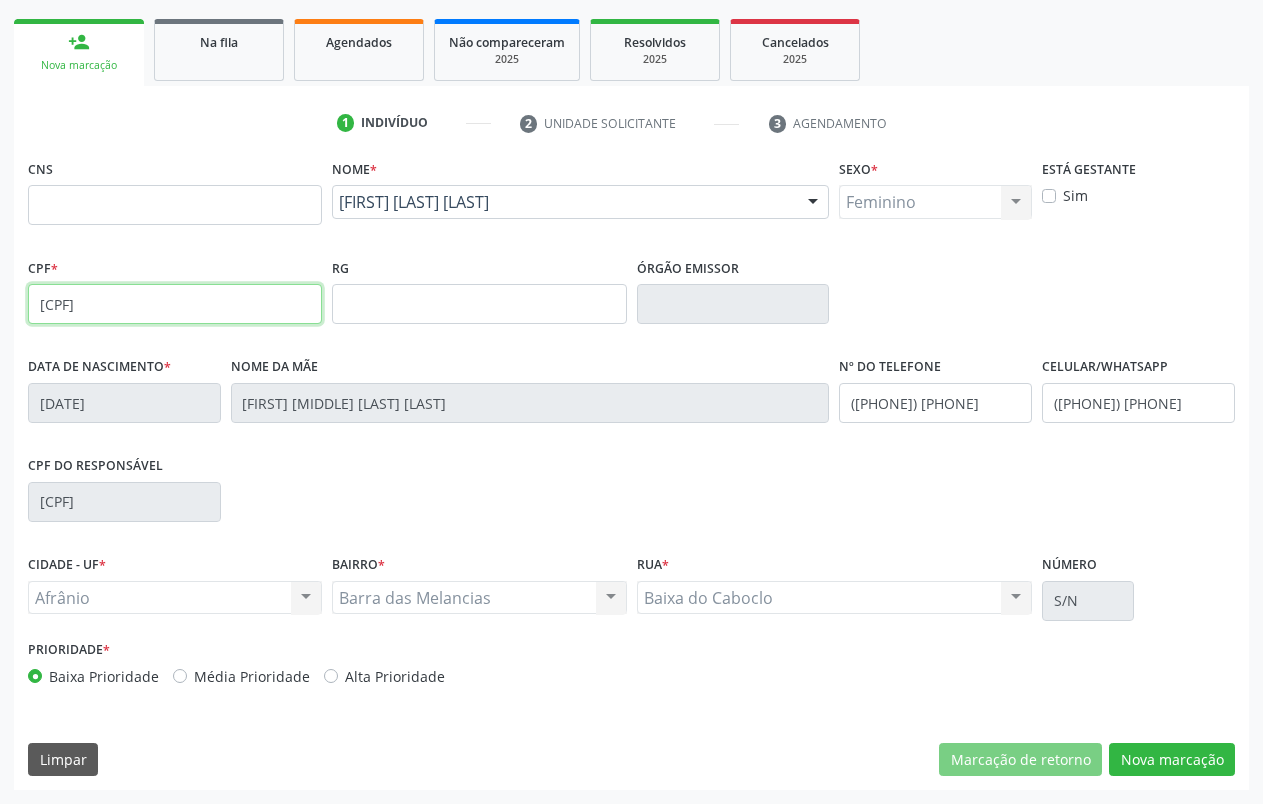 drag, startPoint x: 172, startPoint y: 302, endPoint x: 20, endPoint y: 285, distance: 152.94771 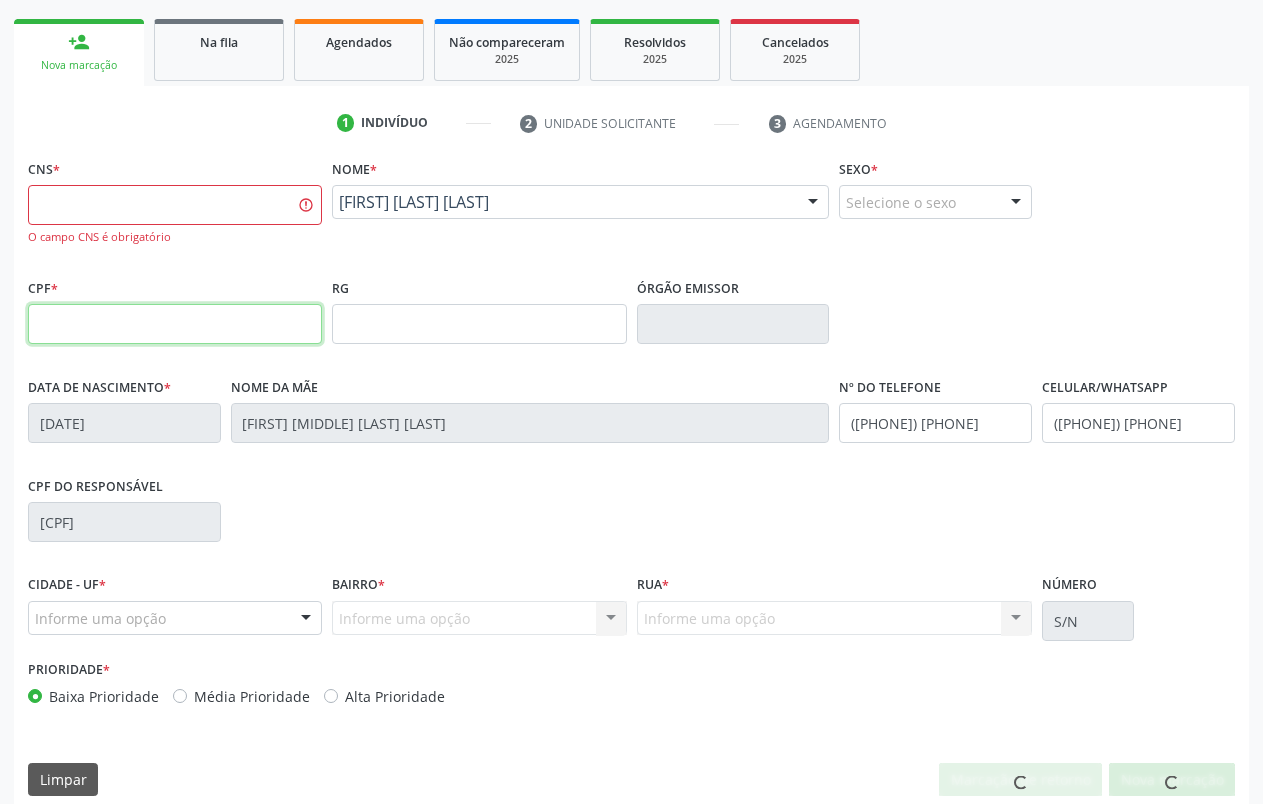 type 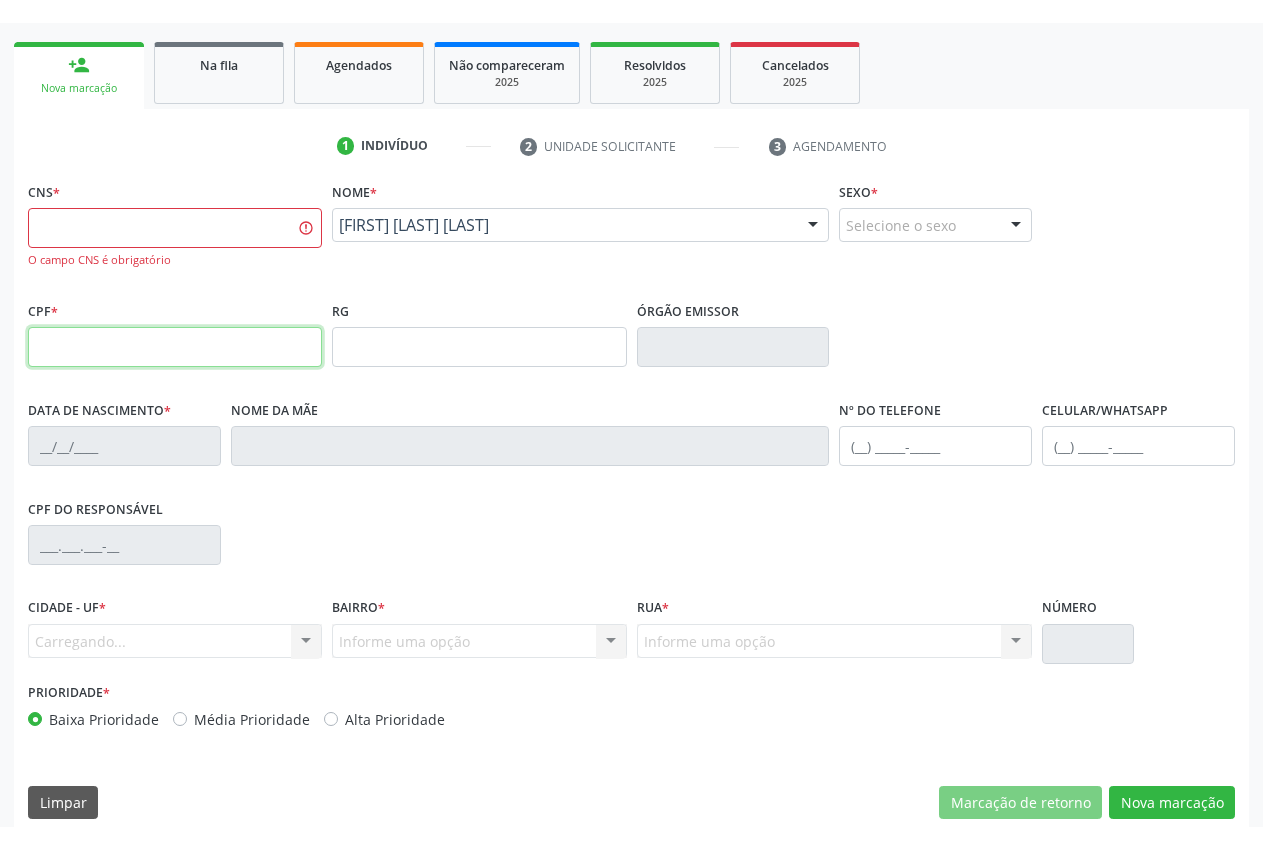scroll, scrollTop: 0, scrollLeft: 0, axis: both 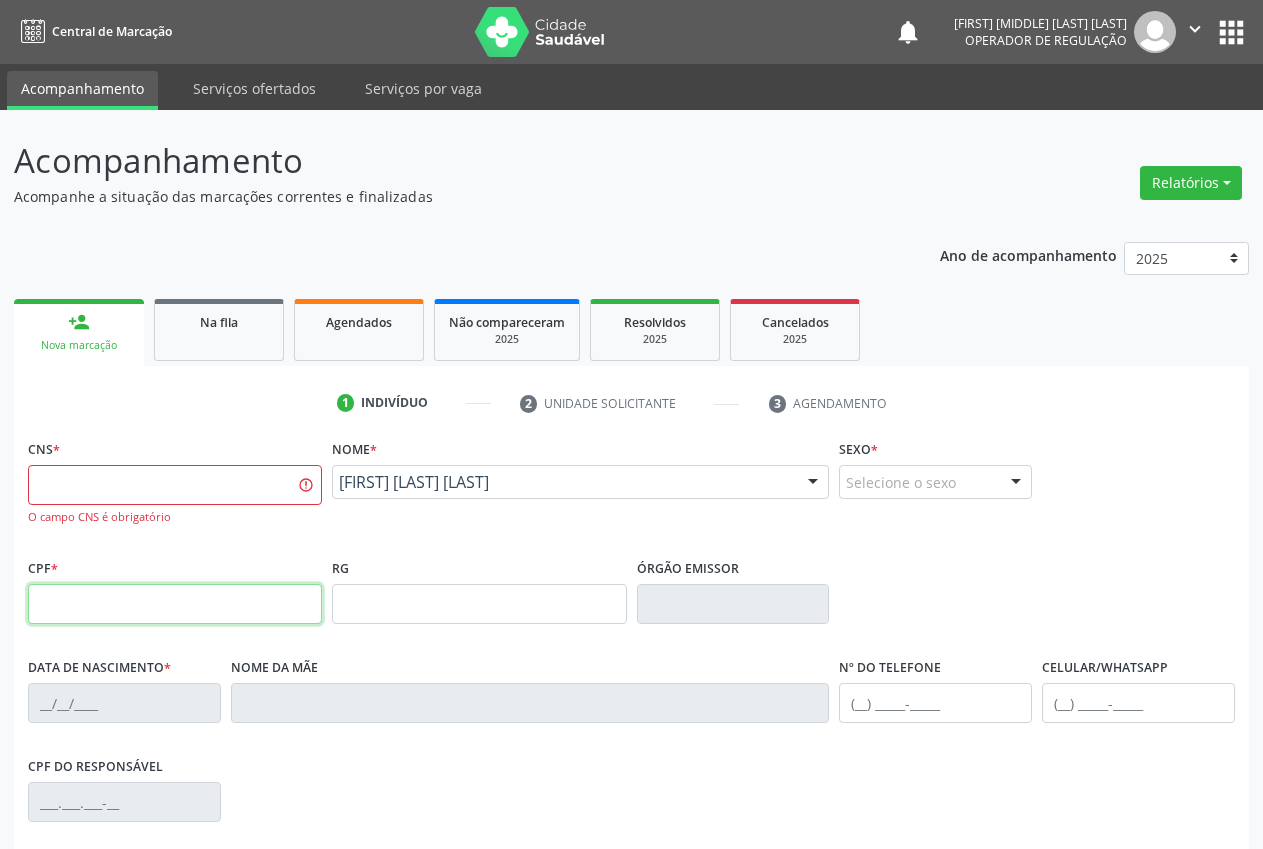 type 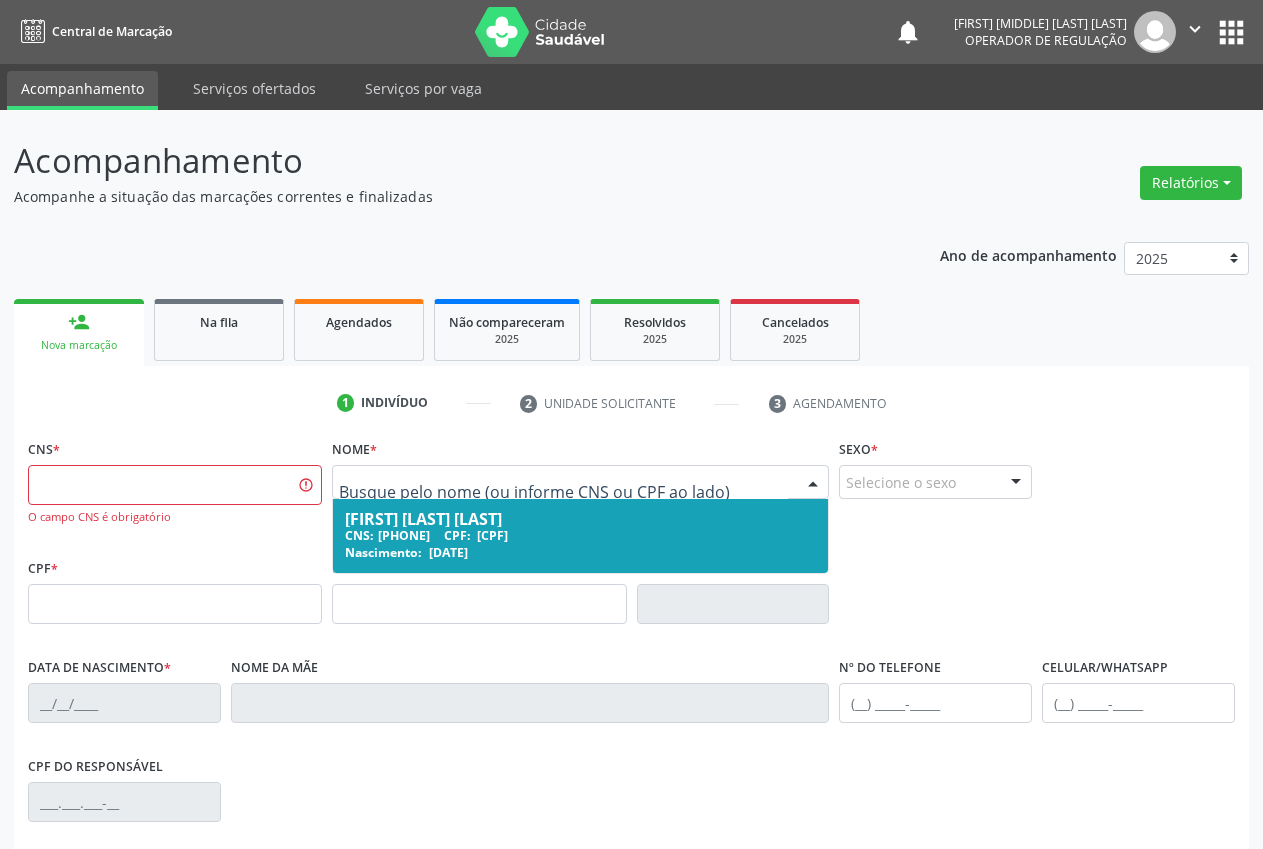 drag, startPoint x: 621, startPoint y: 469, endPoint x: 517, endPoint y: 482, distance: 104.80935 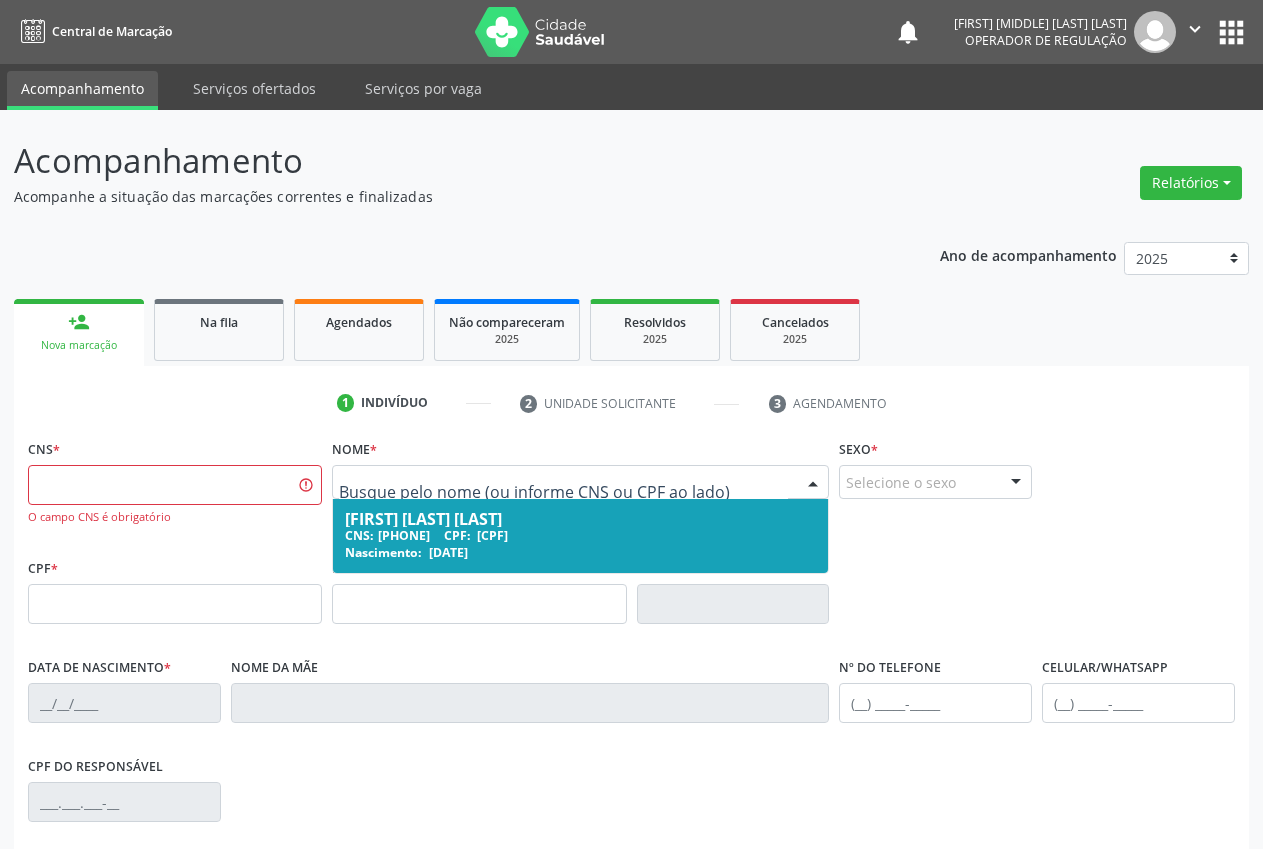 click at bounding box center (580, 482) 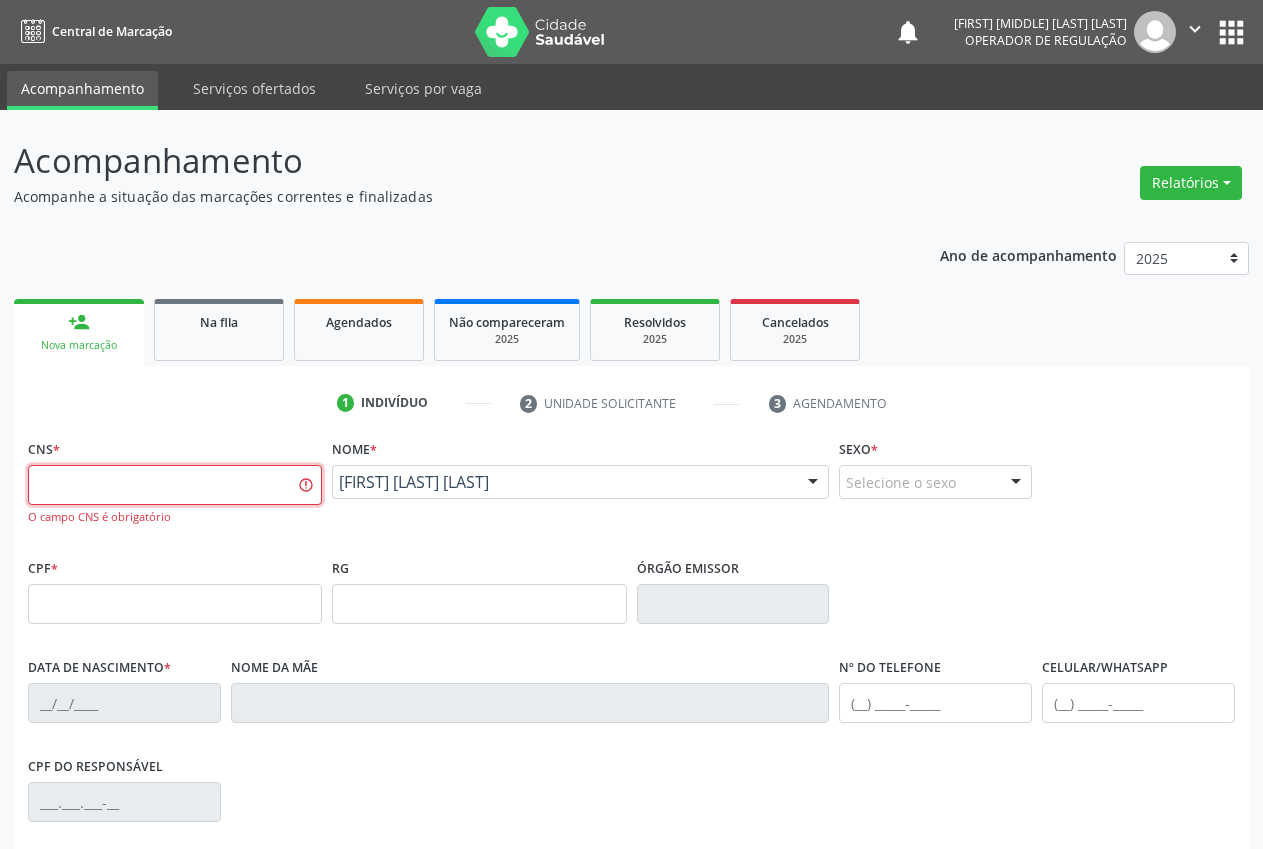 click at bounding box center [175, 485] 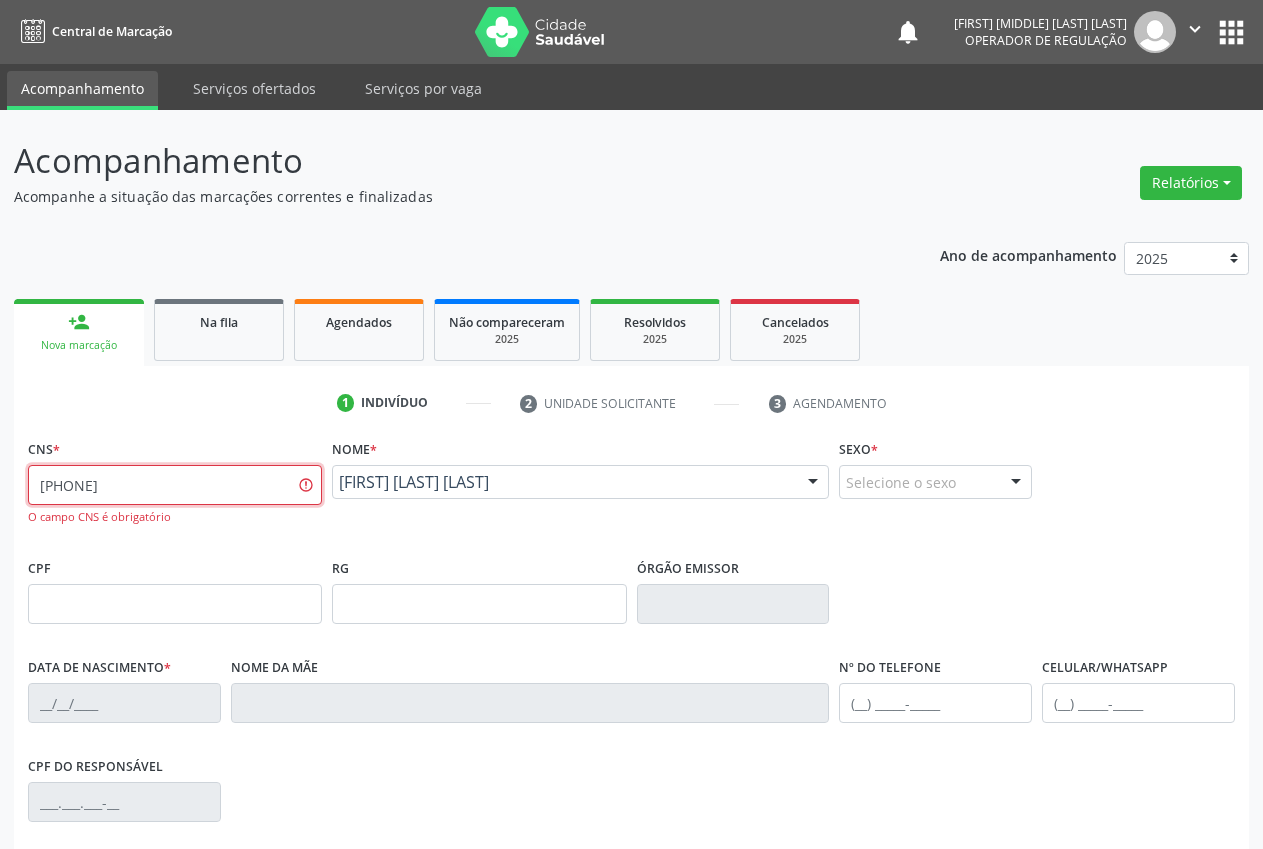 type on "[PHONE]" 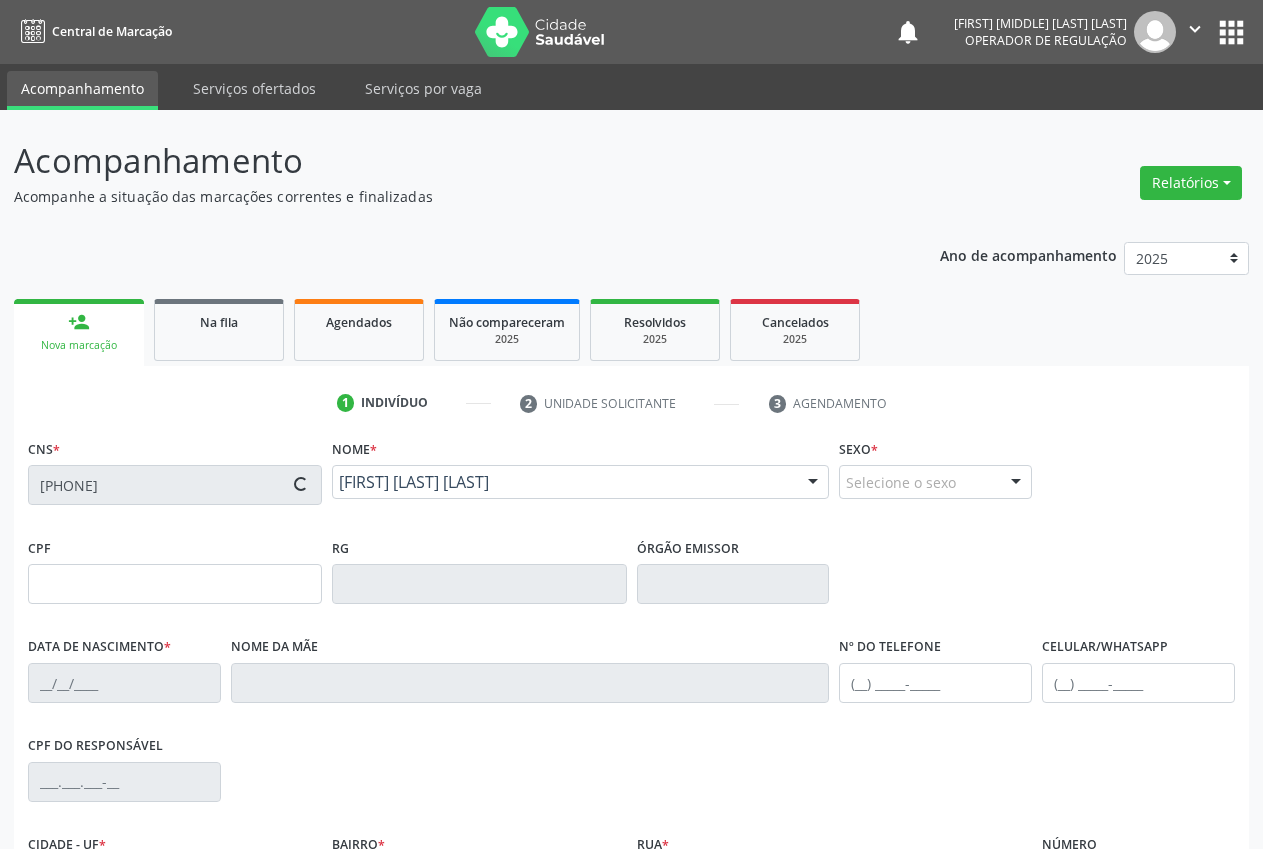 type on "[CPF]" 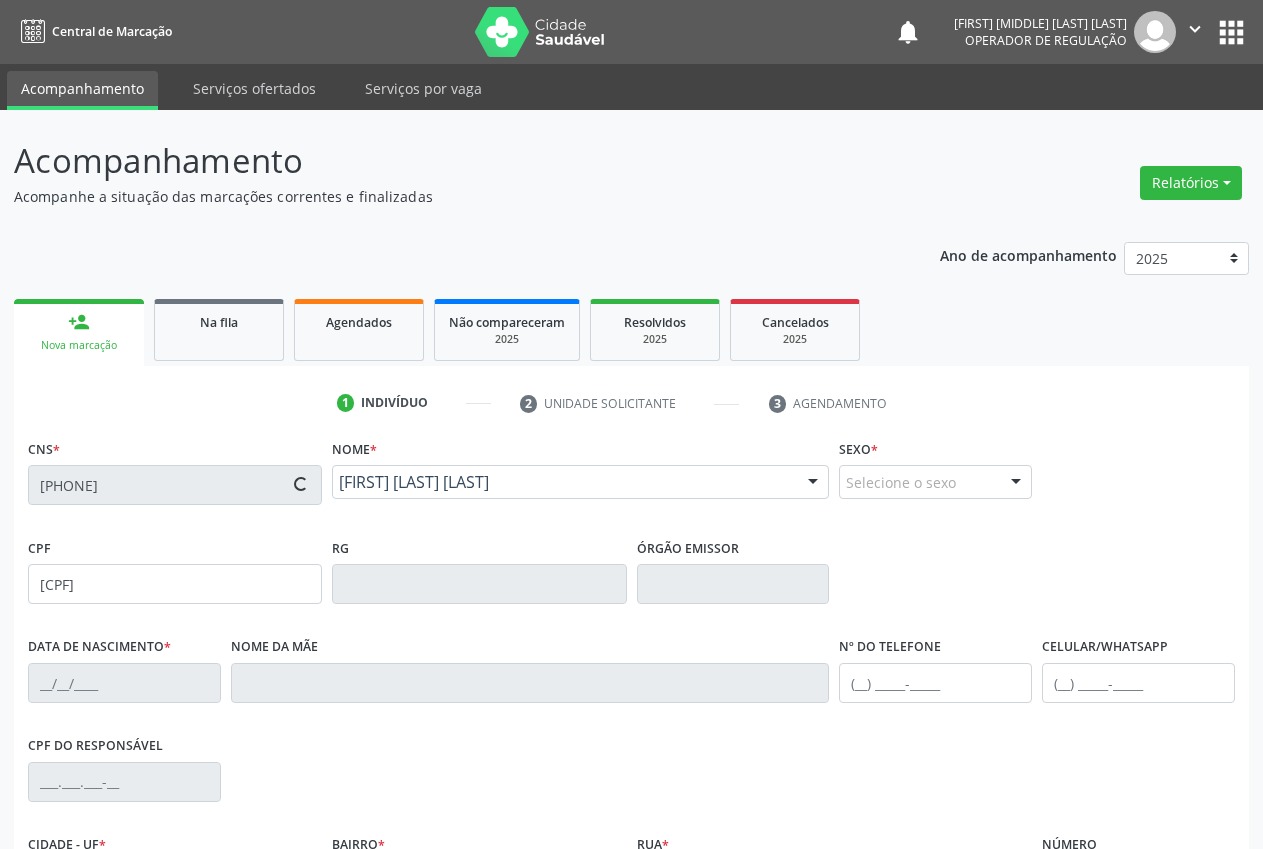 type on "[DATE]" 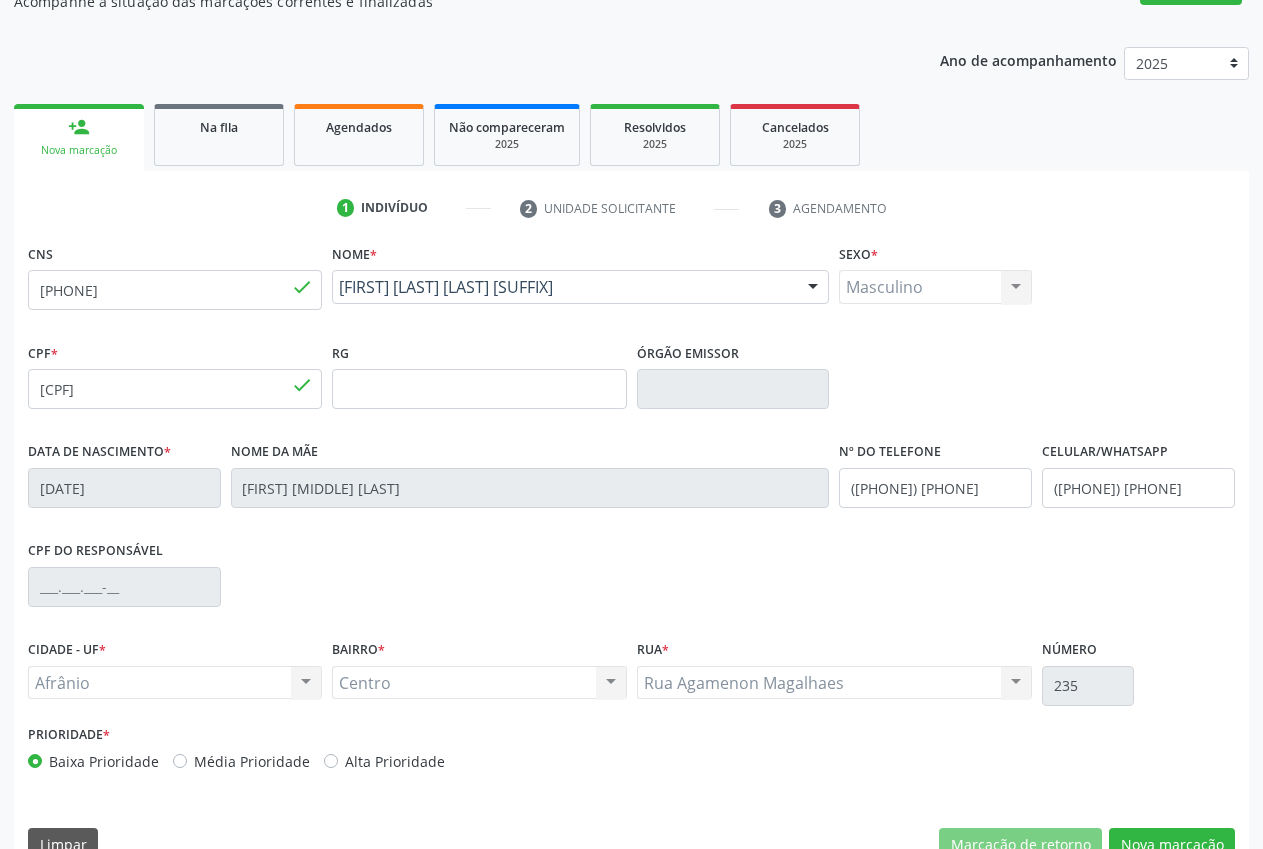 scroll, scrollTop: 235, scrollLeft: 0, axis: vertical 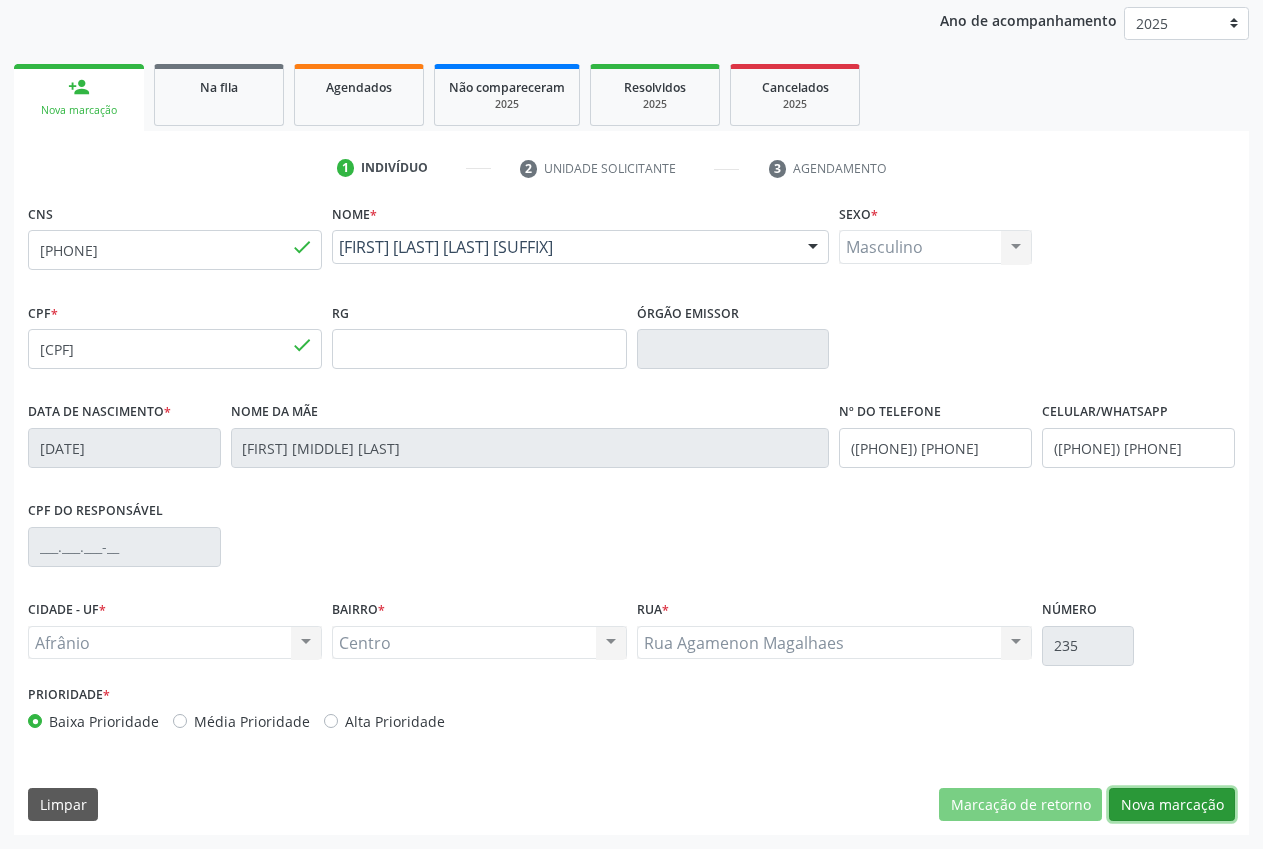 click on "Nova marcação" at bounding box center (1172, 805) 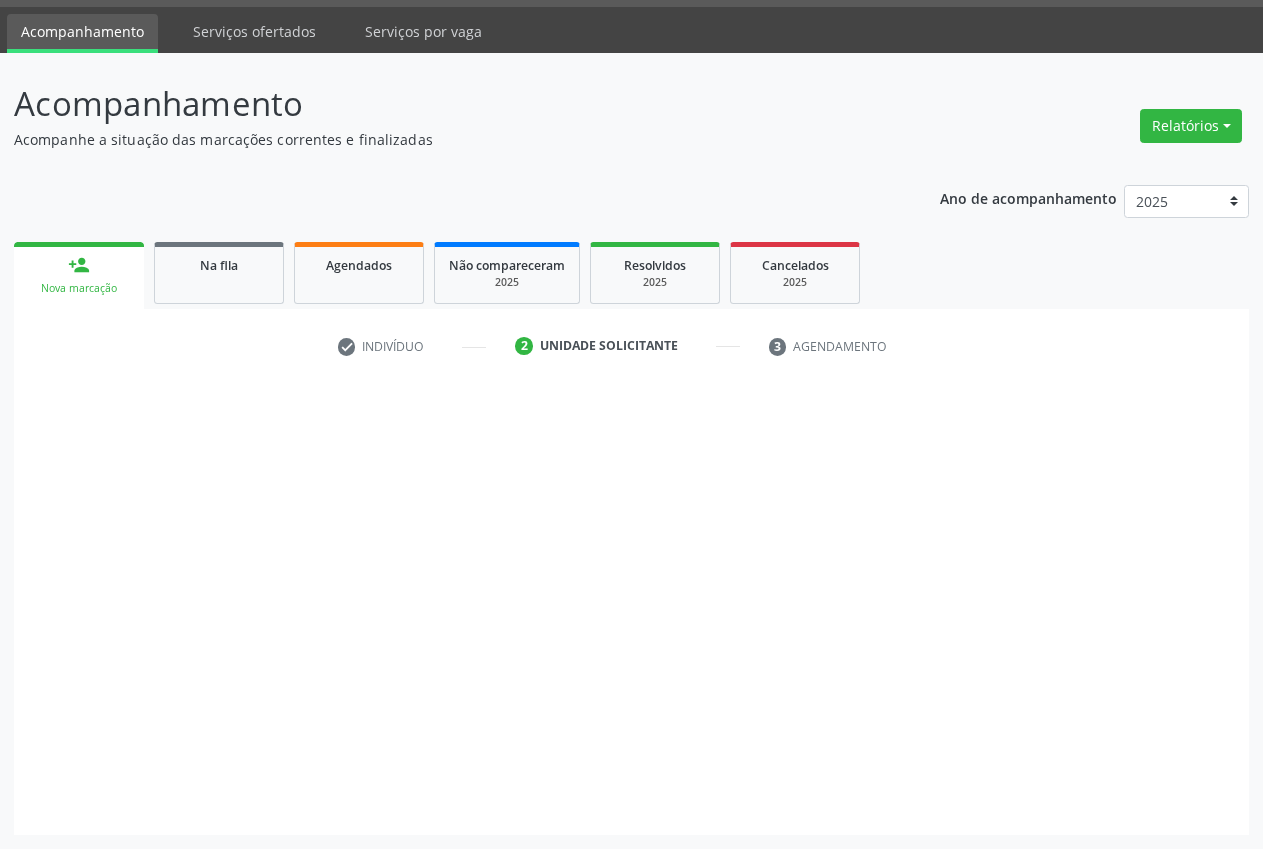 scroll, scrollTop: 57, scrollLeft: 0, axis: vertical 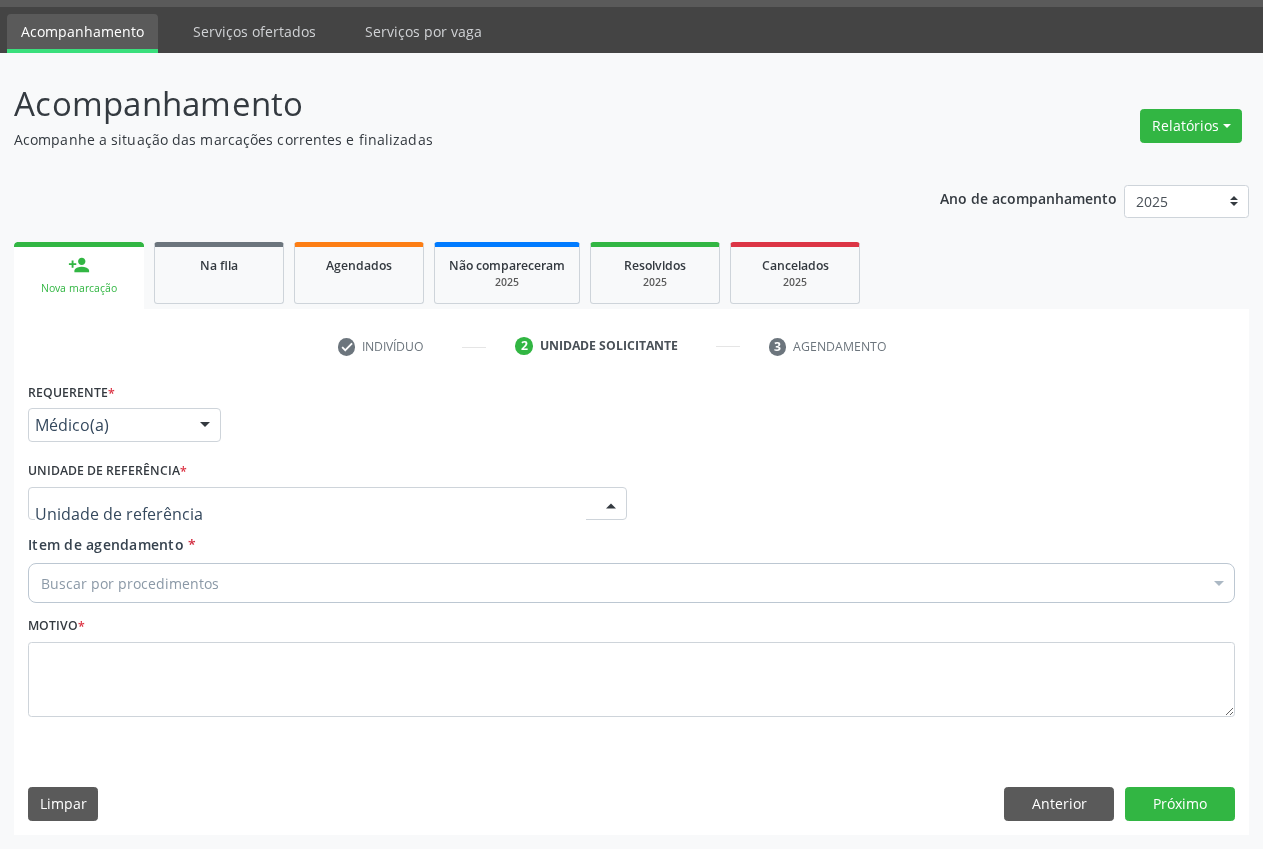 click at bounding box center [327, 504] 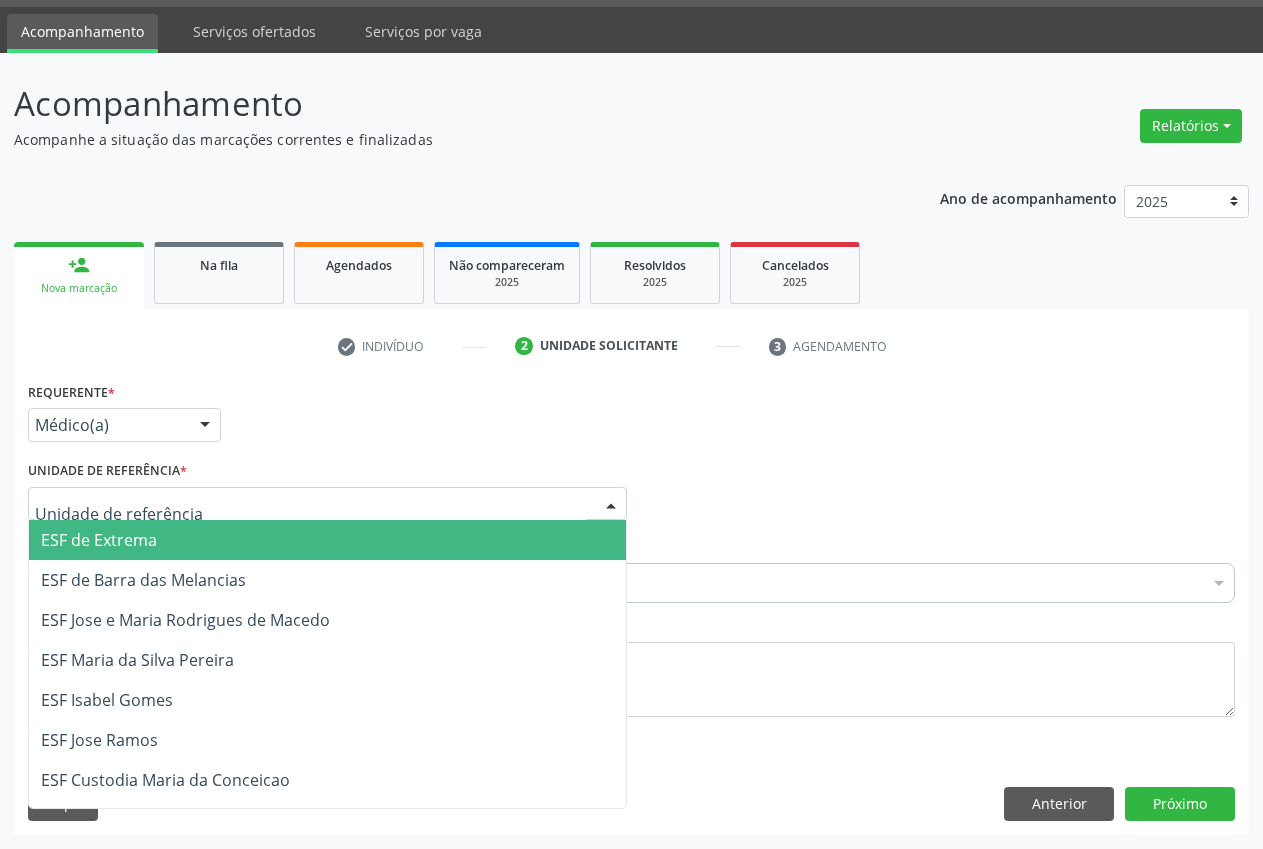 click on "ESF de Extrema" at bounding box center [327, 540] 